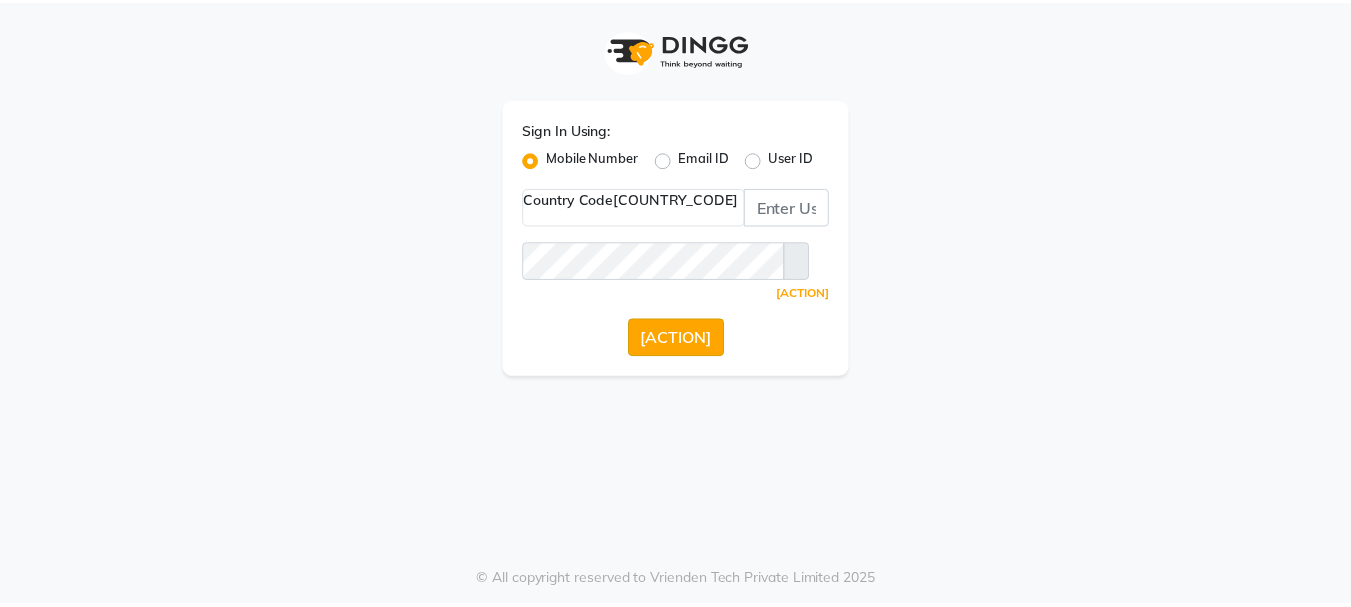 scroll, scrollTop: 0, scrollLeft: 0, axis: both 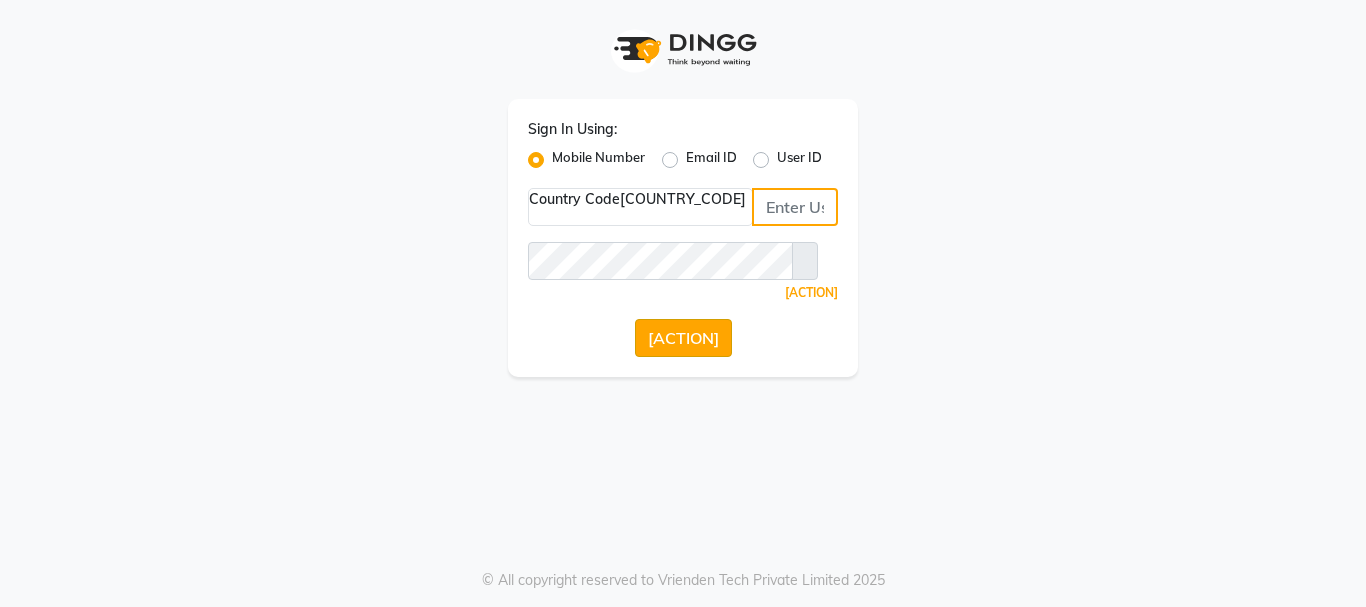 type on "[PHONE]" 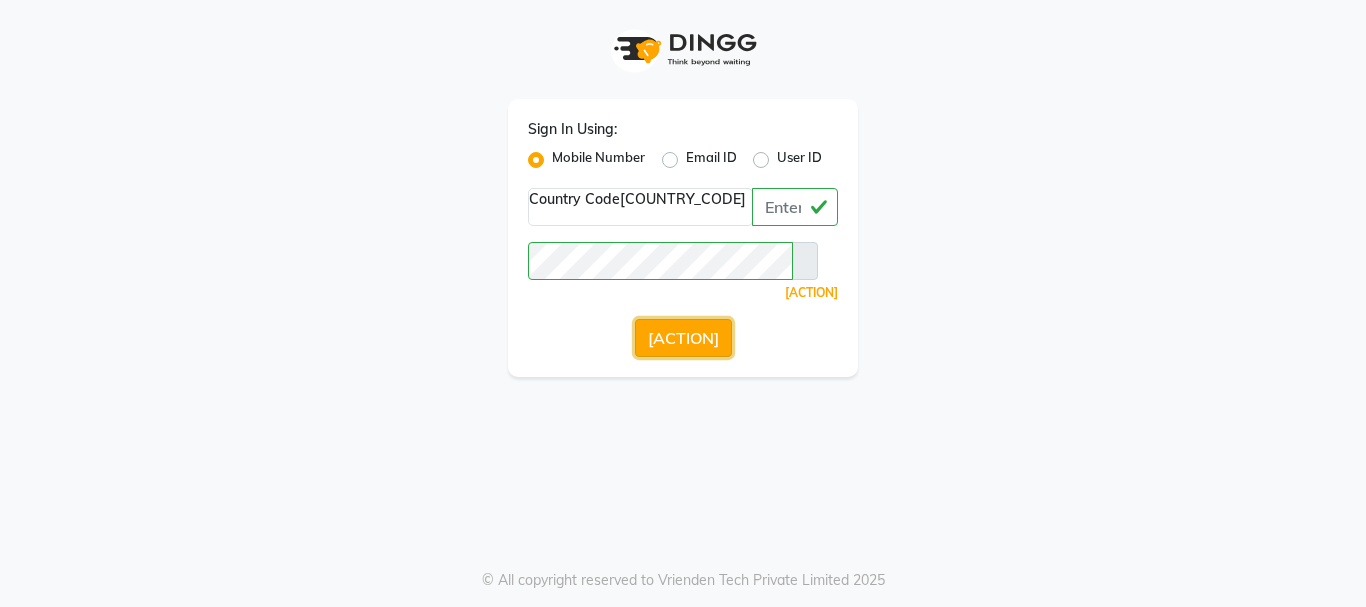 click on "[ACTION]" at bounding box center (683, 338) 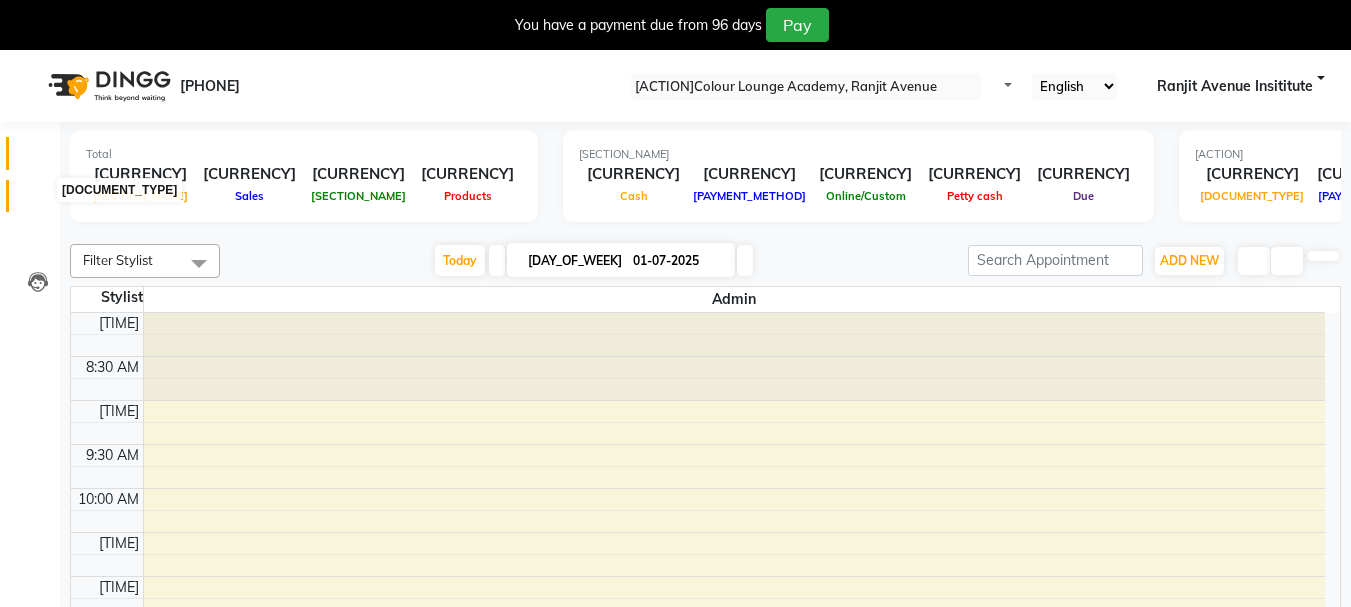 scroll, scrollTop: 265, scrollLeft: 0, axis: vertical 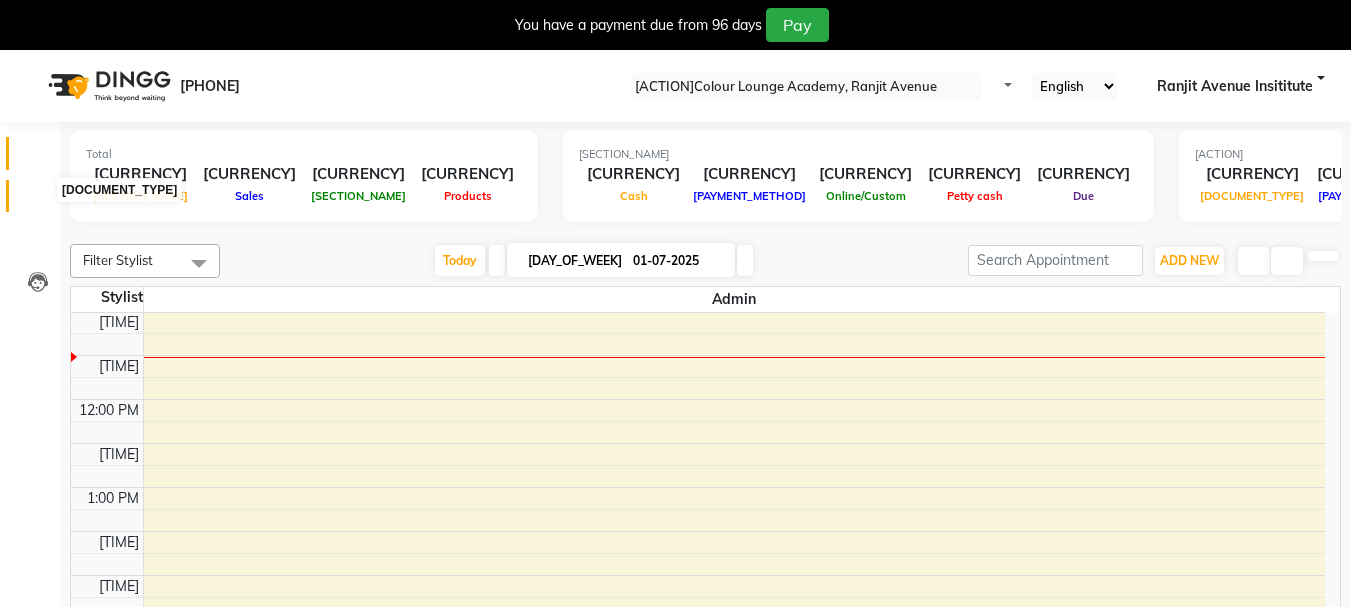 click at bounding box center [37, 201] 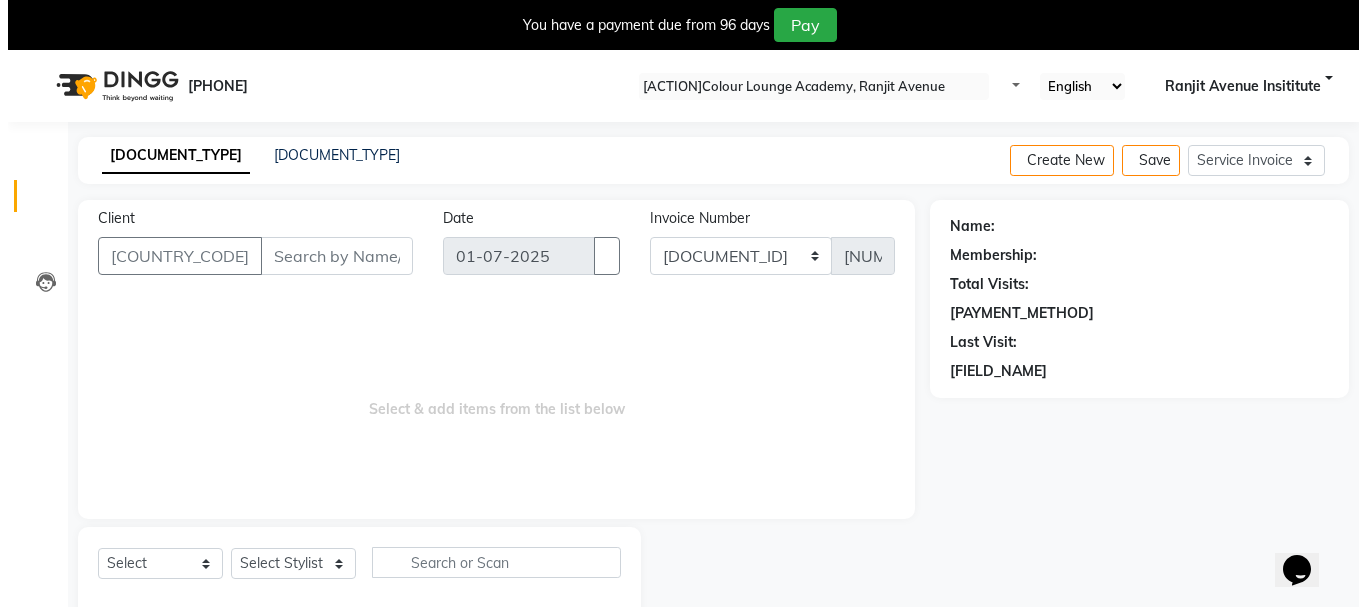 scroll, scrollTop: 0, scrollLeft: 0, axis: both 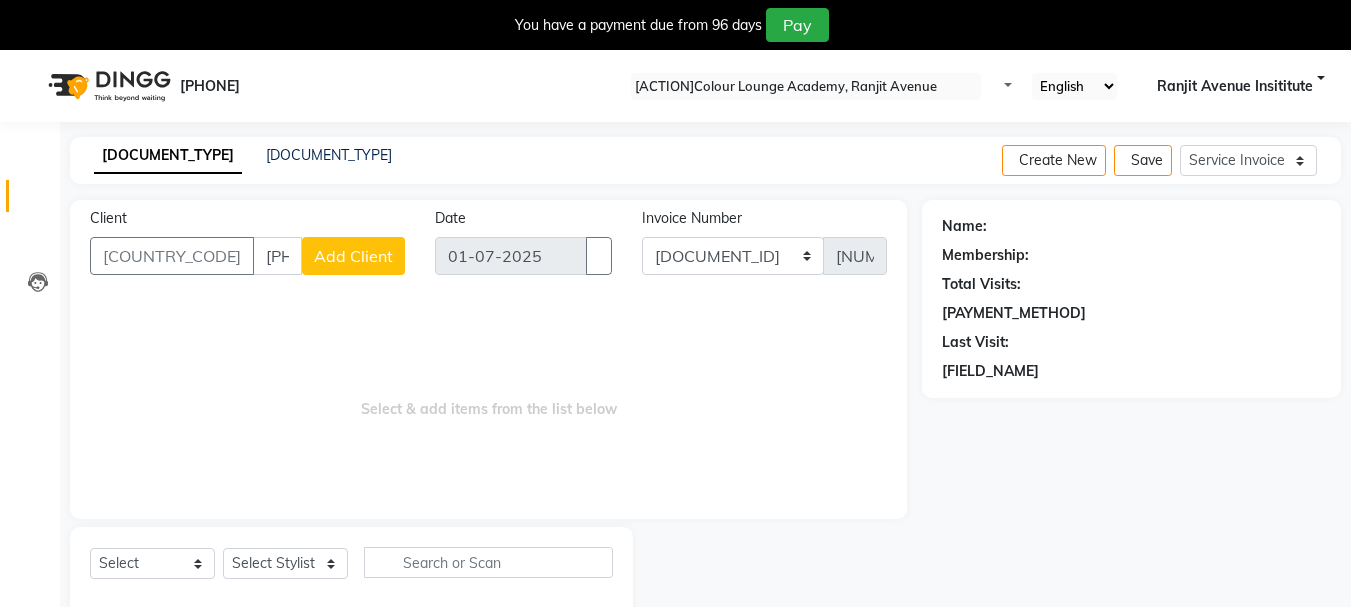 type on "[PHONE]" 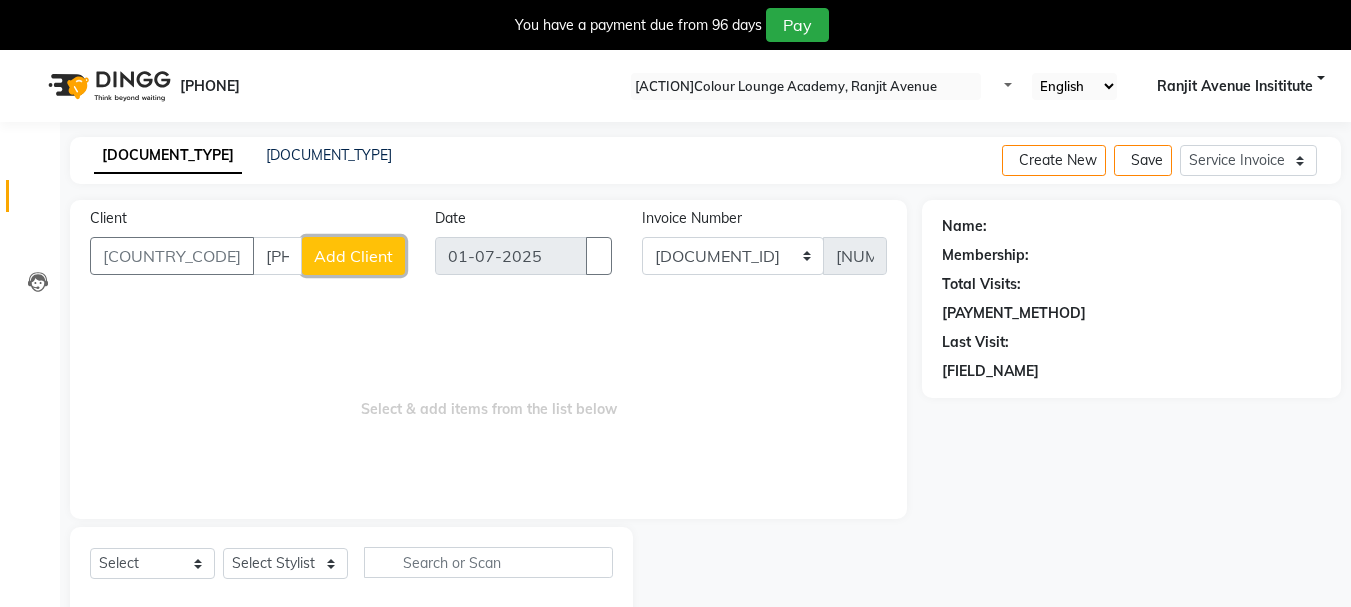 click on "Add Client" at bounding box center [353, 256] 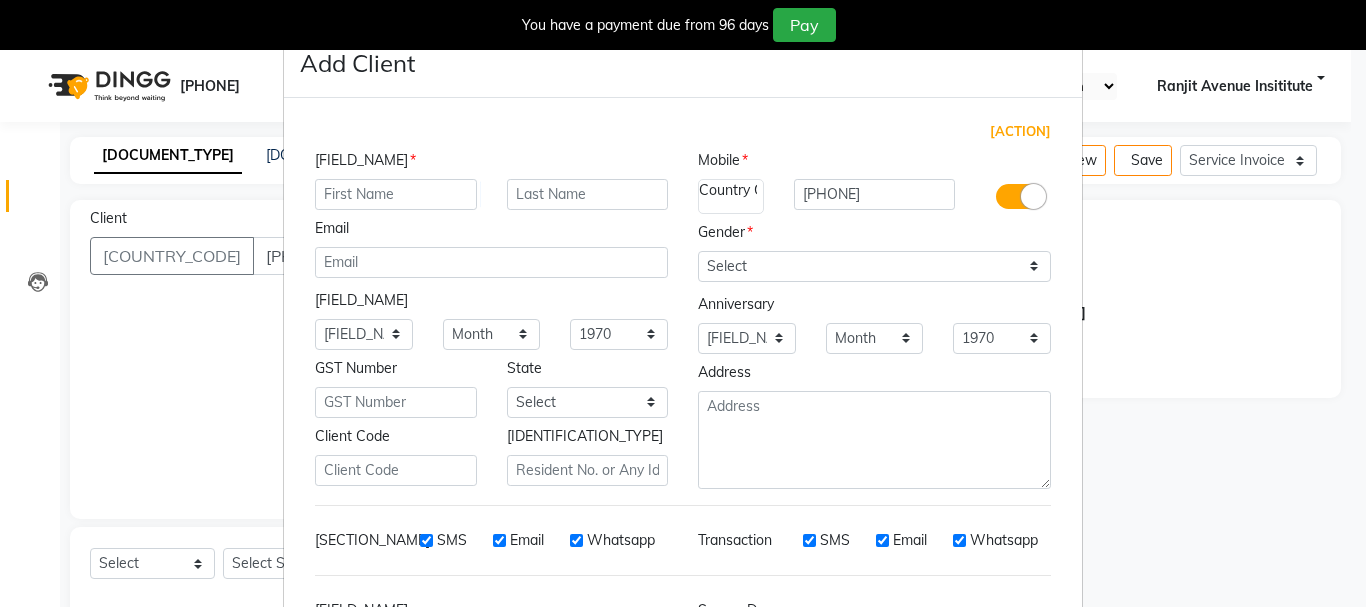 click on "Add Client Generate Dummy Number Name Email DOB Day 01 02 03 04 05 06 07 08 09 10 11 12 13 14 15 16 17 18 19 20 21 22 23 24 25 26 27 28 29 30 31 Month January February March April May June July August September October November December 1940 1941 1942 1943 1944 1945 1946 1947 1948 1949 1950 1951 1952 1953 1954 1955 1956 1957 1958 1959 1960 1961 1962 1963 1964 1965 1966 1967 1968 1969 1970 1971 1972 1973 1974 1975 1976 1977 1978 1979 1980 1981 1982 1983 1984 1985 1986 1987 1988 1989 1990 1991 1992 1993 1994 1995 1996 1997 1998 1999 2000 2001 2002 2003 2004 2005 2006 2007 2008 2009 2010 2011 2012 2013 2014 2015 2016 2017 2018 2019 2020 2021 2022 2023 2024 GST Number State Select Andaman and Nicobar Islands Andhra Pradesh Arunachal Pradesh Assam Bihar Chandigarh Chhattisgarh Dadra and Nagar Haveli Daman and Diu Delhi Goa Gujarat Haryana Himachal Pradesh Jammu and Kashmir Jharkhand Karnataka Kerala Lakshadweep Madhya Pradesh Maharashtra Manipur Meghalaya Mizoram Nagaland Odisha Pondicherry Punjab Rajasthan Sikkim" at bounding box center (683, 303) 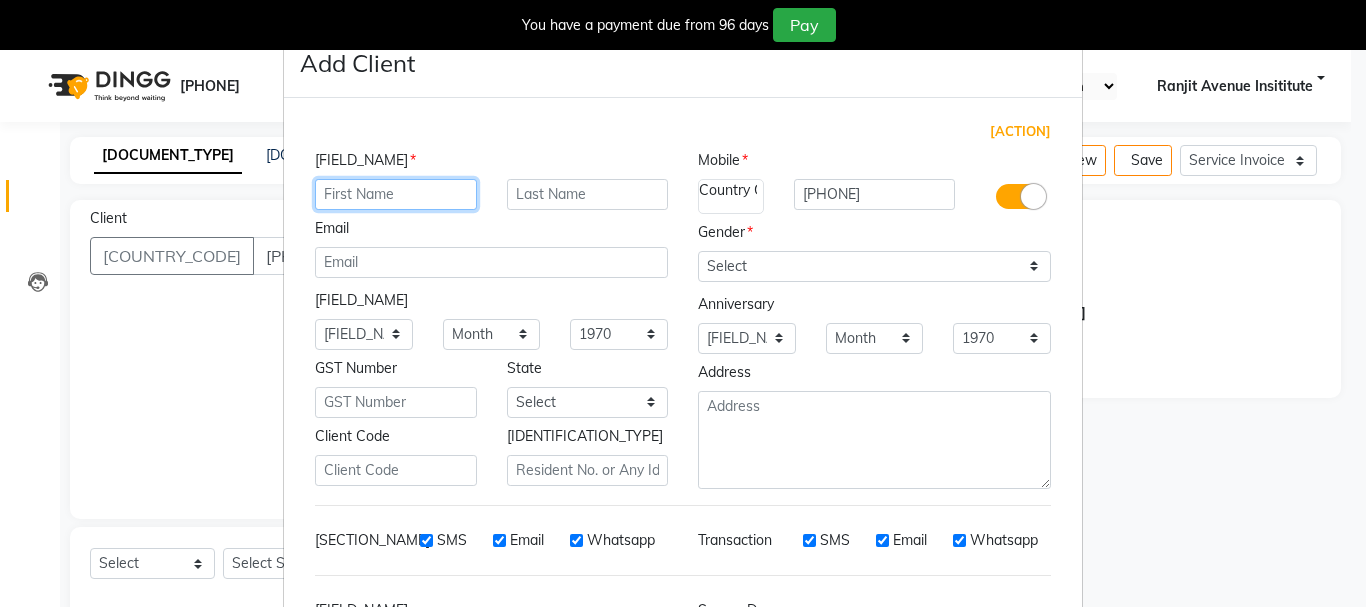 click at bounding box center (396, 194) 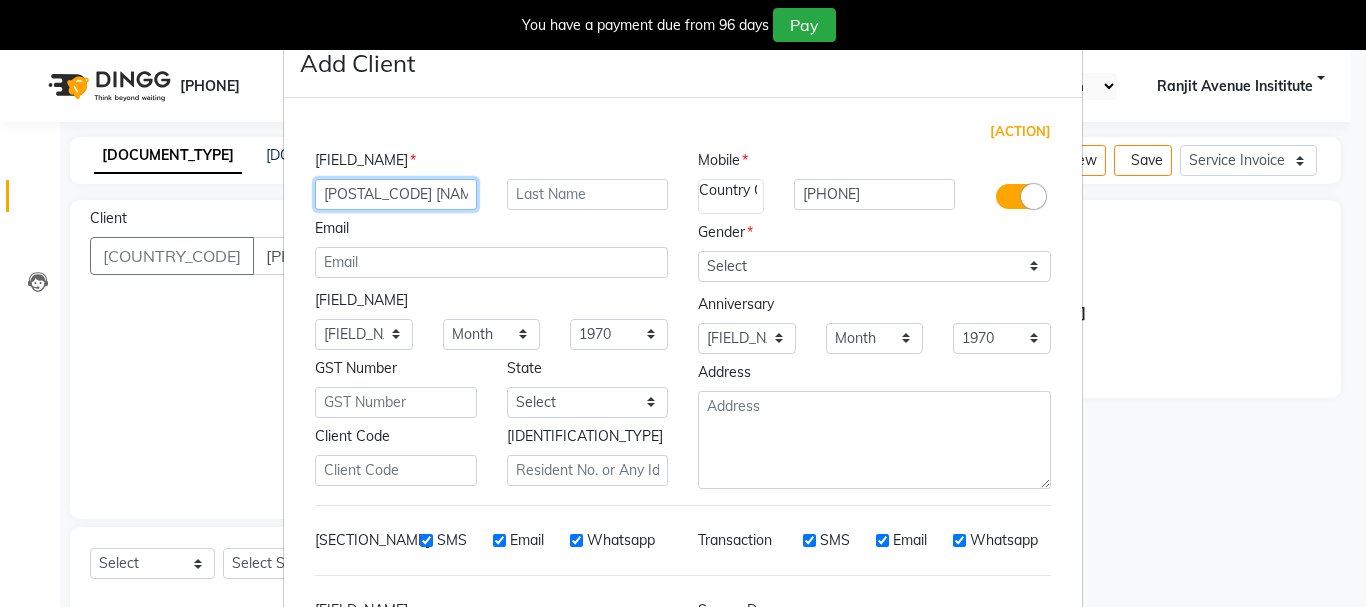 type on "[POSTAL_CODE] [NAME]" 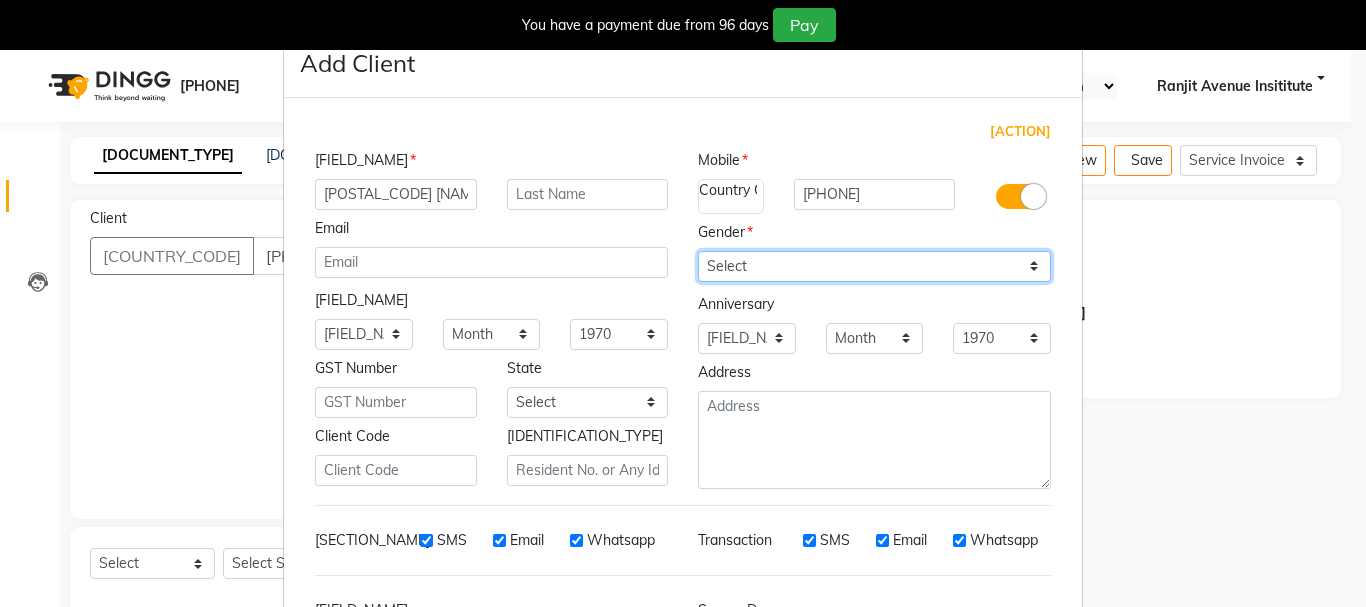 click on "[GENDER_OPTIONS]" at bounding box center (874, 266) 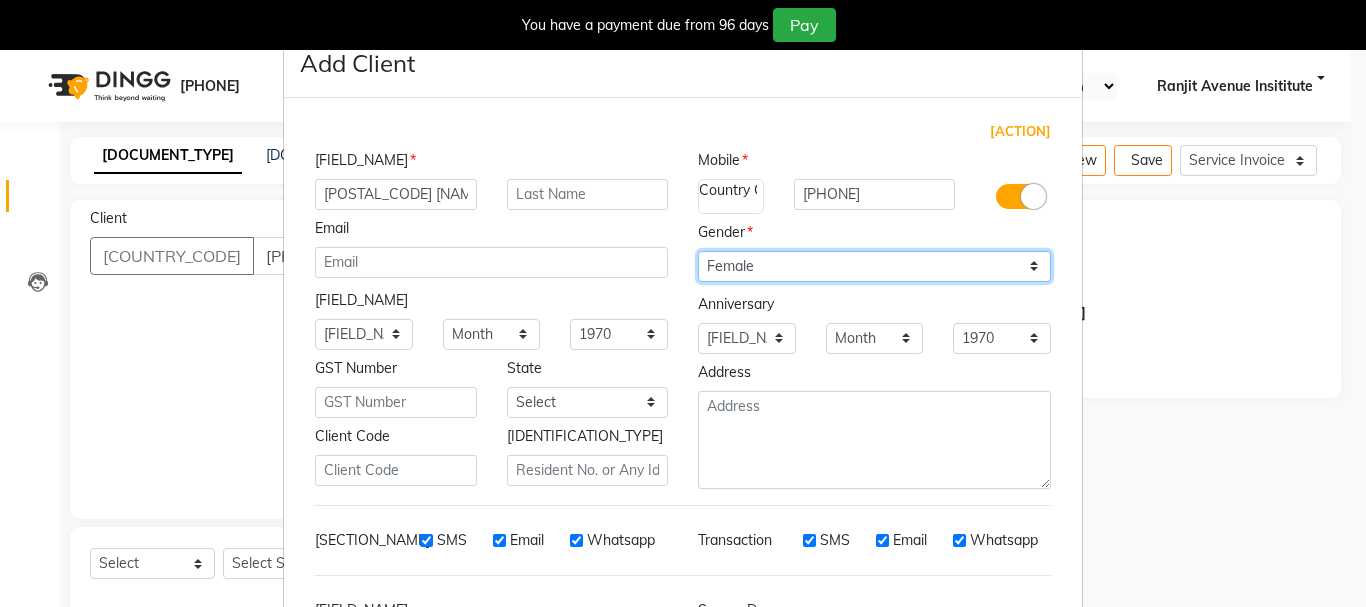 click on "[GENDER_OPTIONS]" at bounding box center (874, 266) 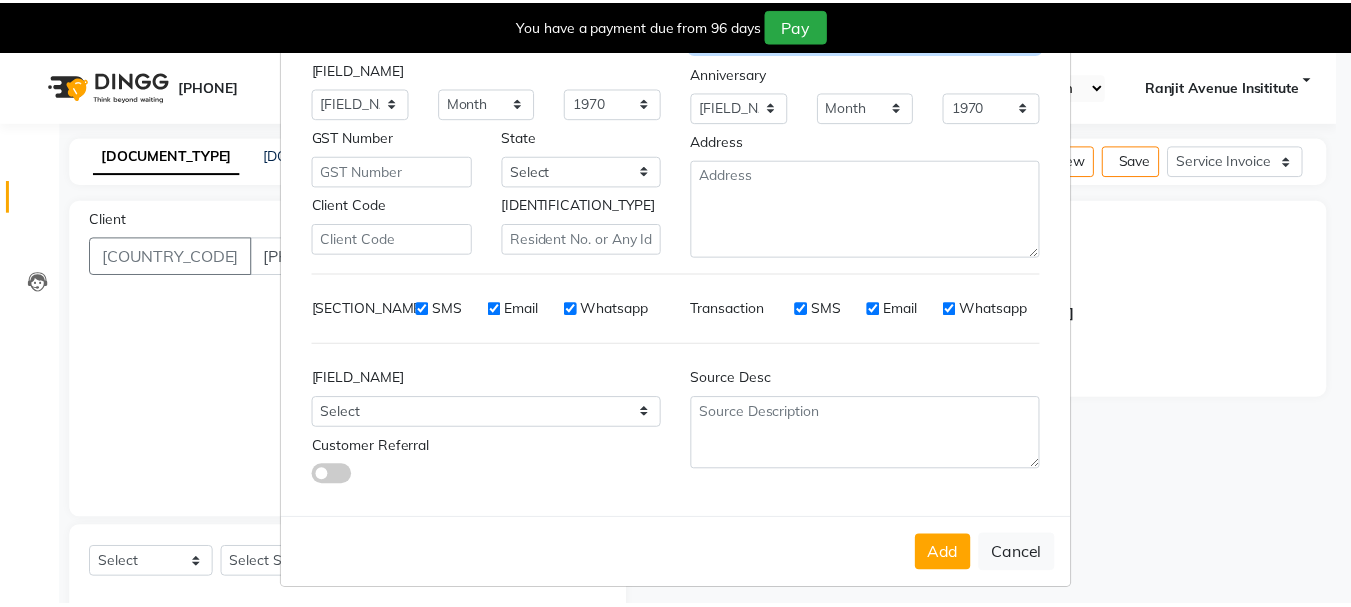 scroll, scrollTop: 242, scrollLeft: 0, axis: vertical 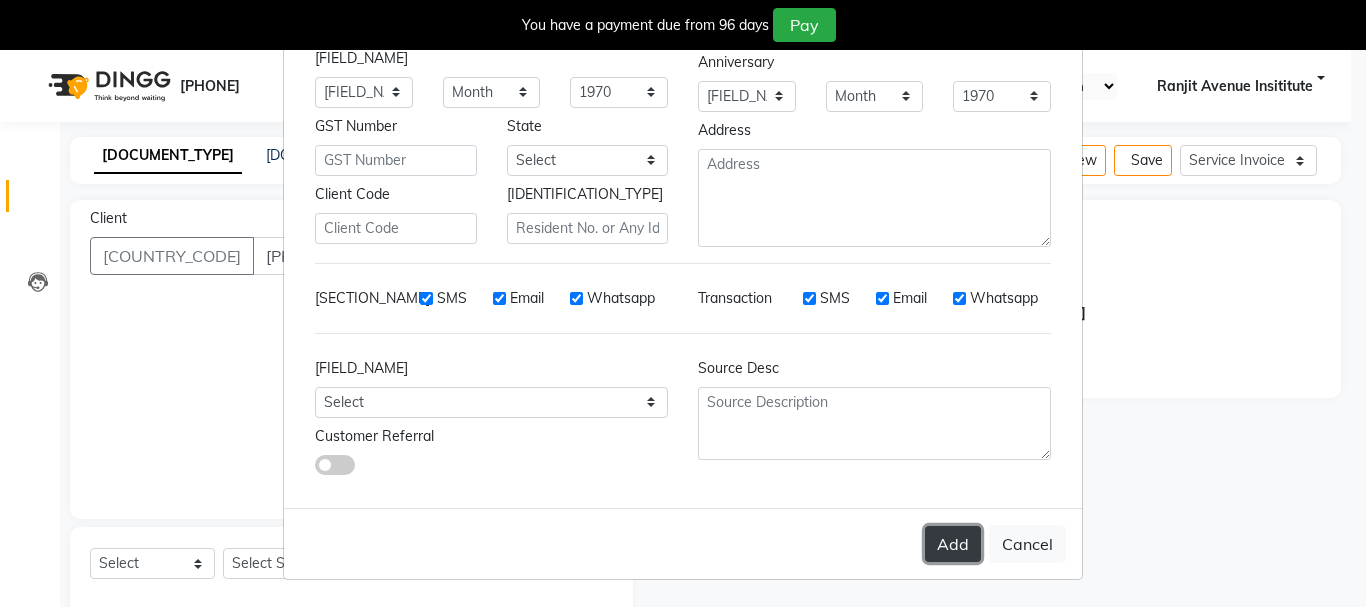 click on "Add" at bounding box center (953, 544) 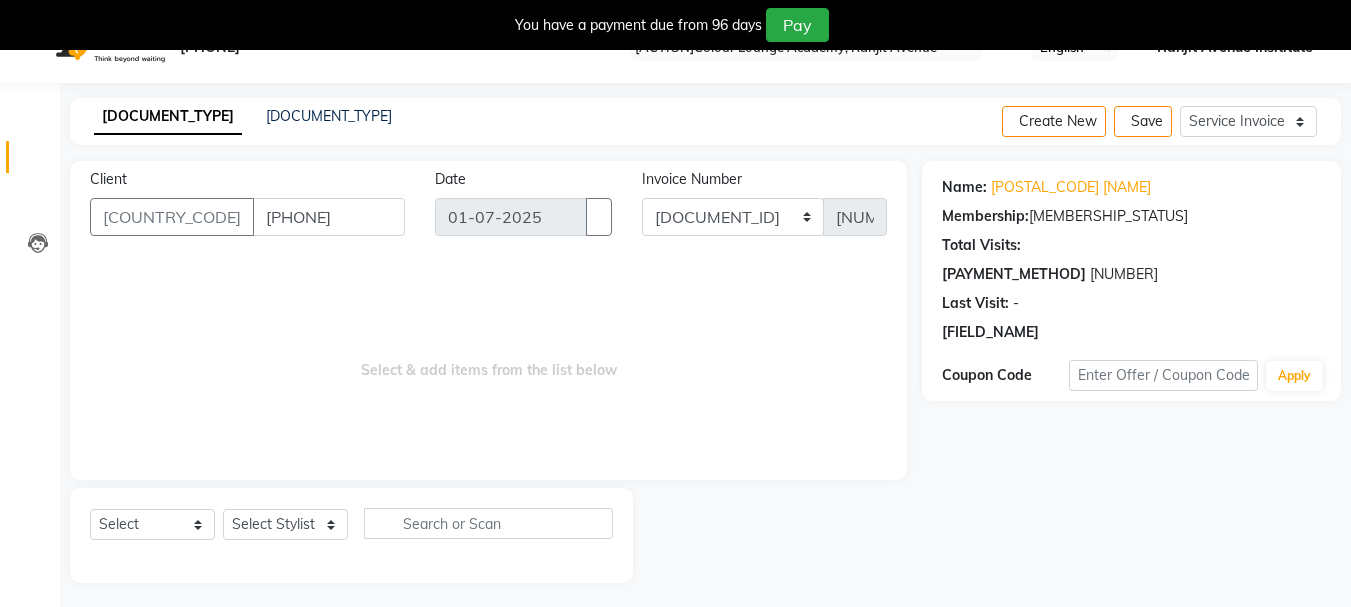 scroll, scrollTop: 50, scrollLeft: 0, axis: vertical 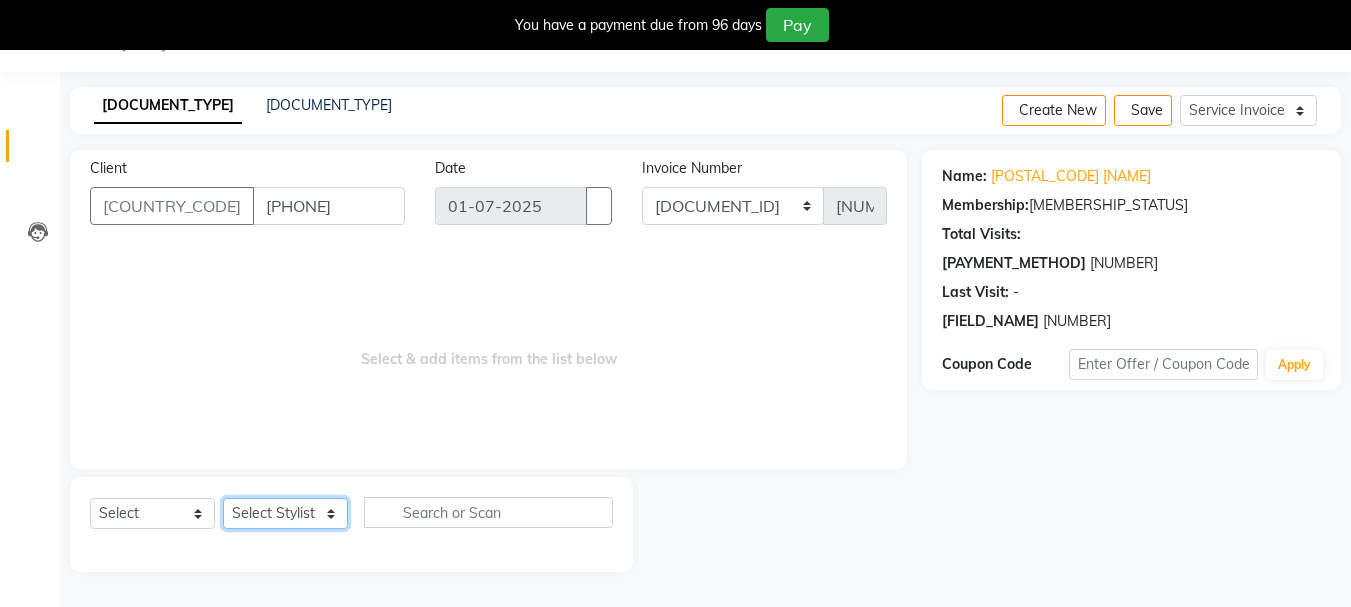 click on "[STAFF_NAMES]" at bounding box center (285, 513) 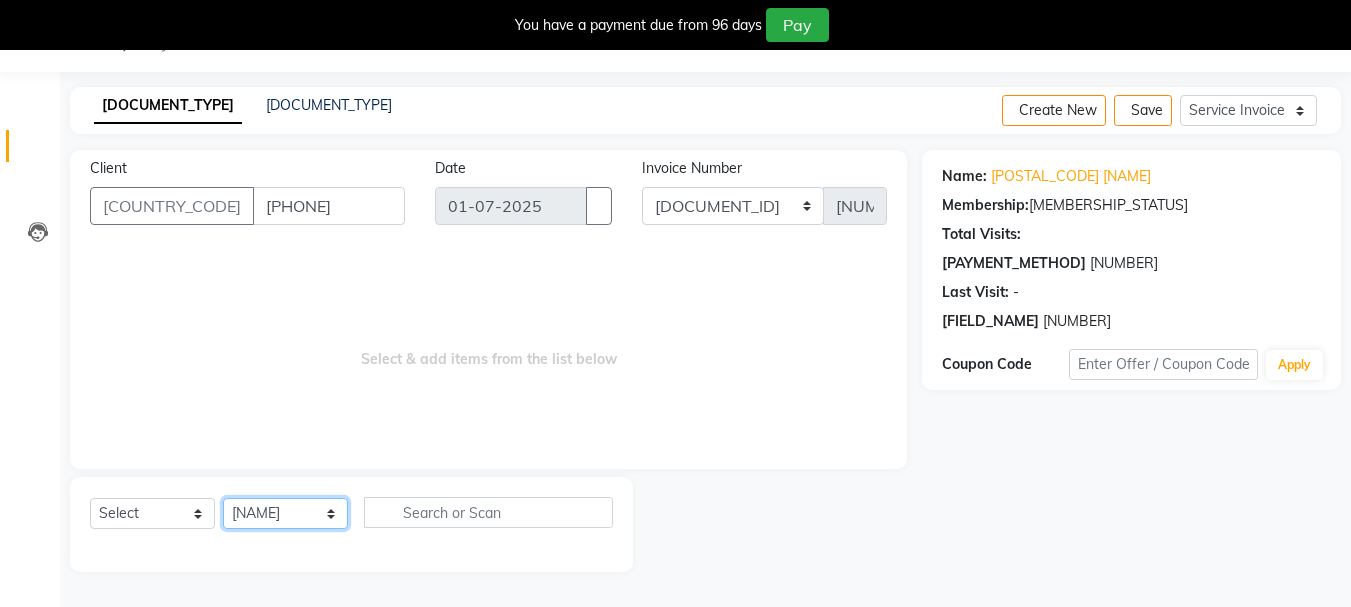 click on "[STAFF_NAMES]" at bounding box center [285, 513] 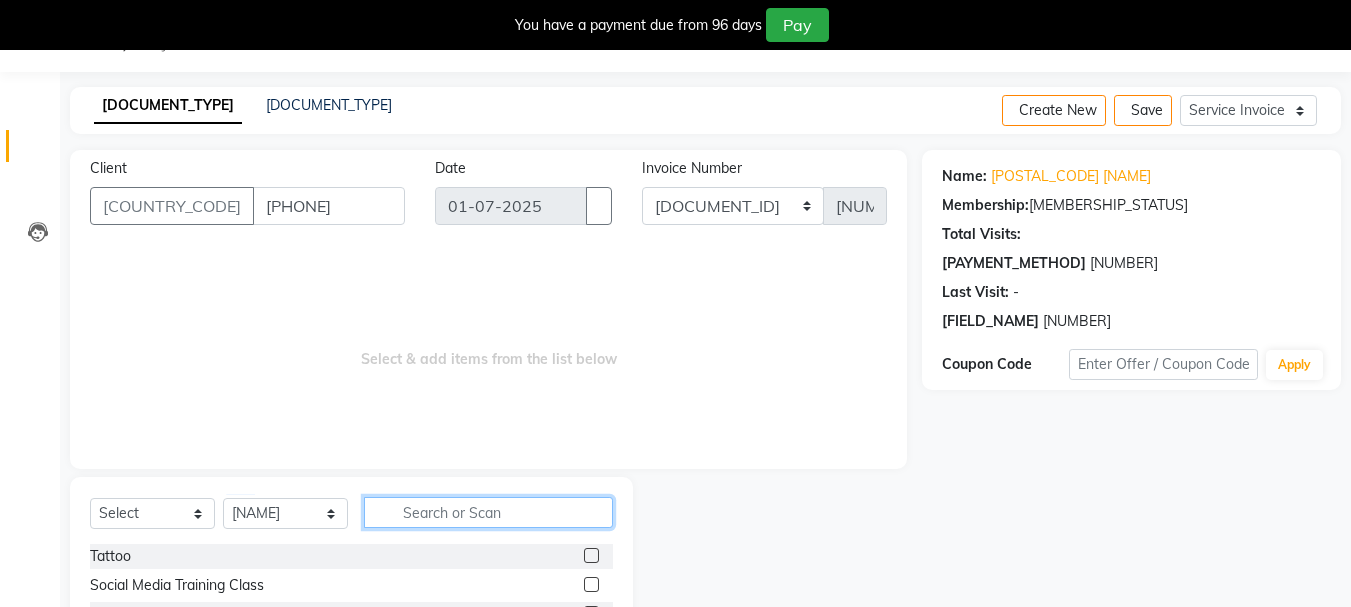 click at bounding box center (488, 512) 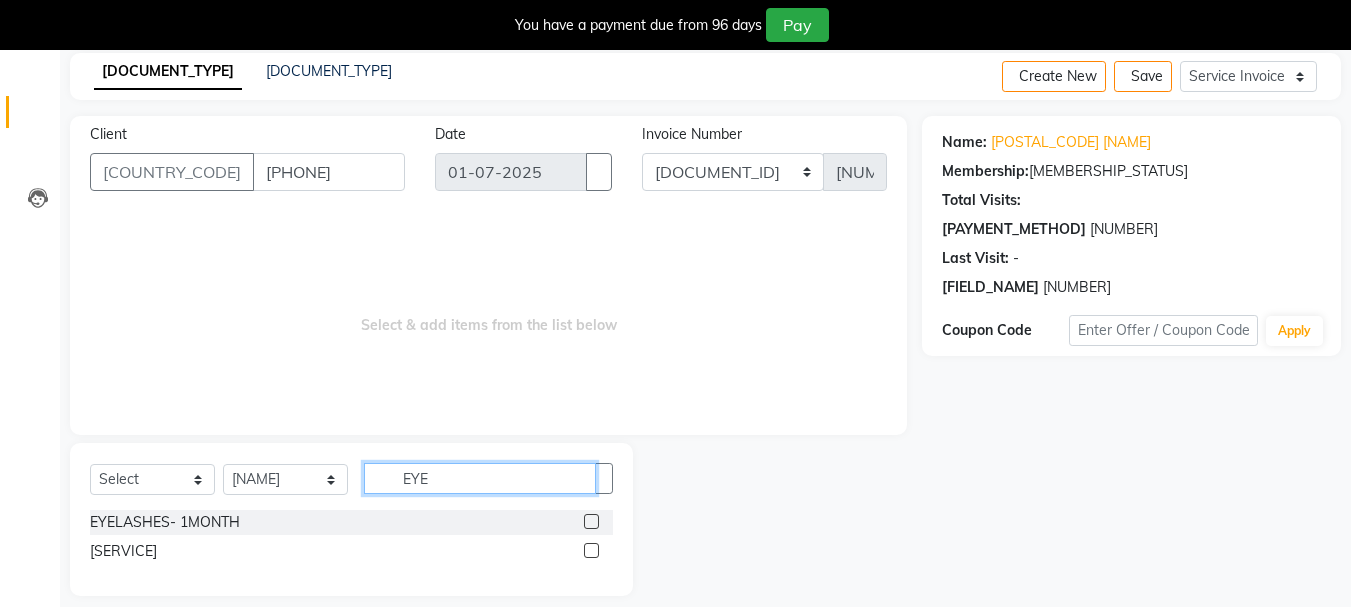 scroll, scrollTop: 102, scrollLeft: 0, axis: vertical 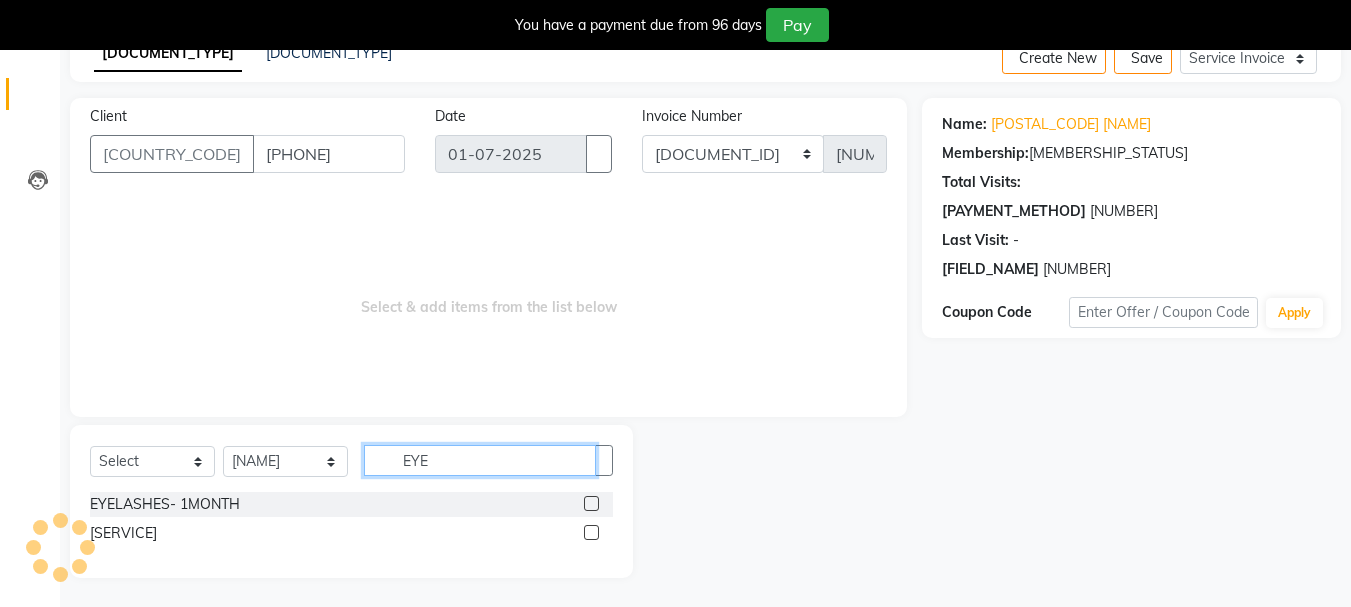 type on "EYE" 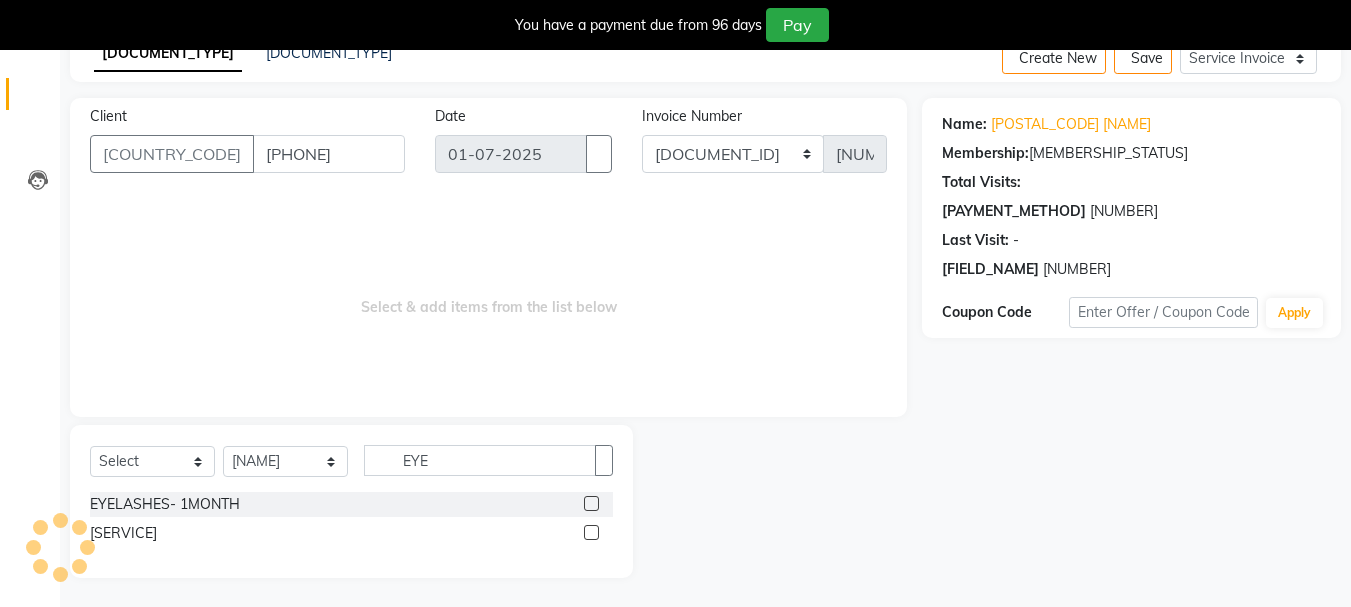 click at bounding box center [591, 532] 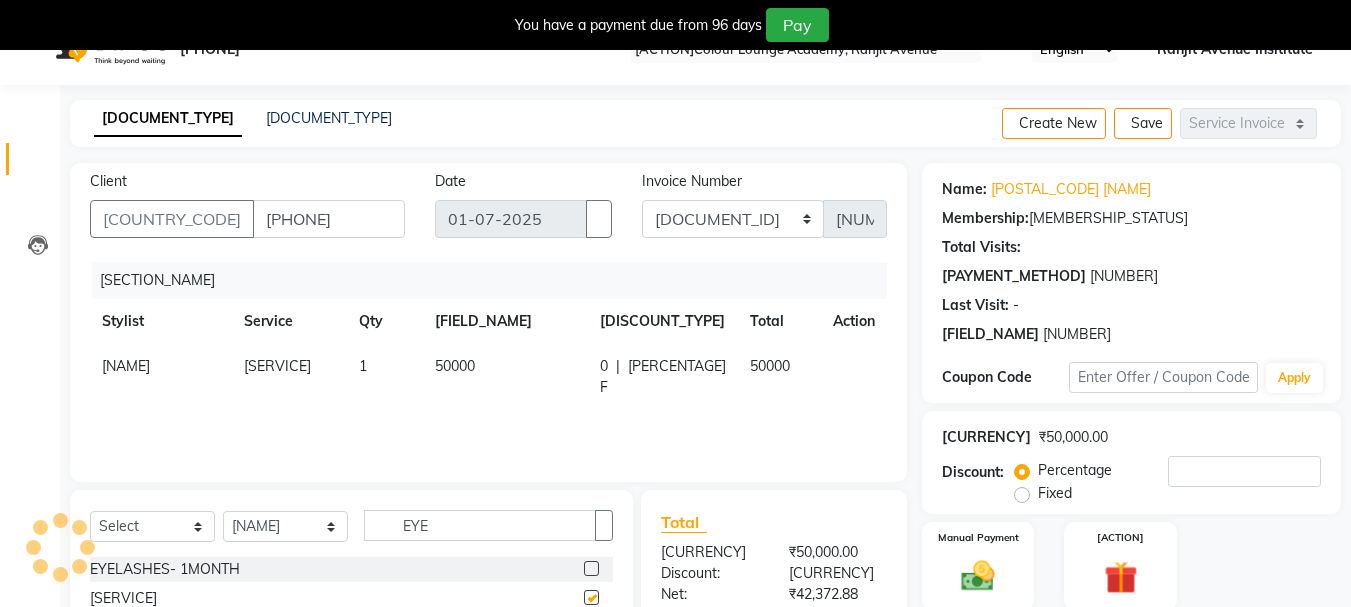 scroll, scrollTop: 0, scrollLeft: 0, axis: both 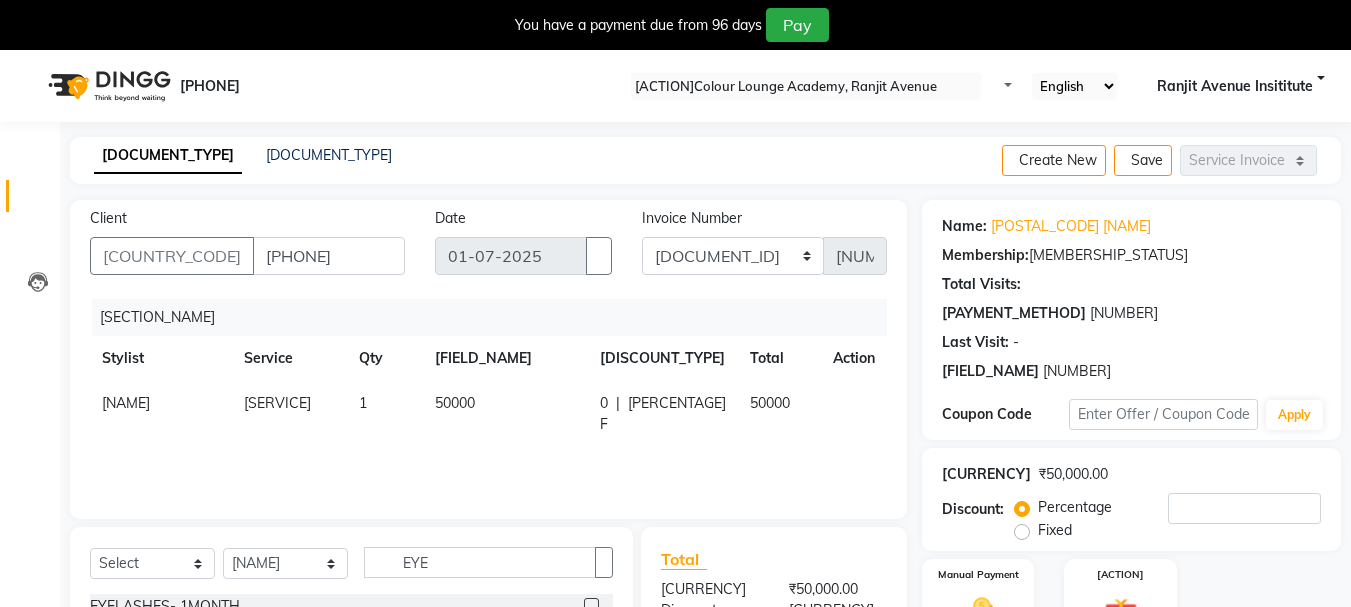 click on "50000" at bounding box center (126, 403) 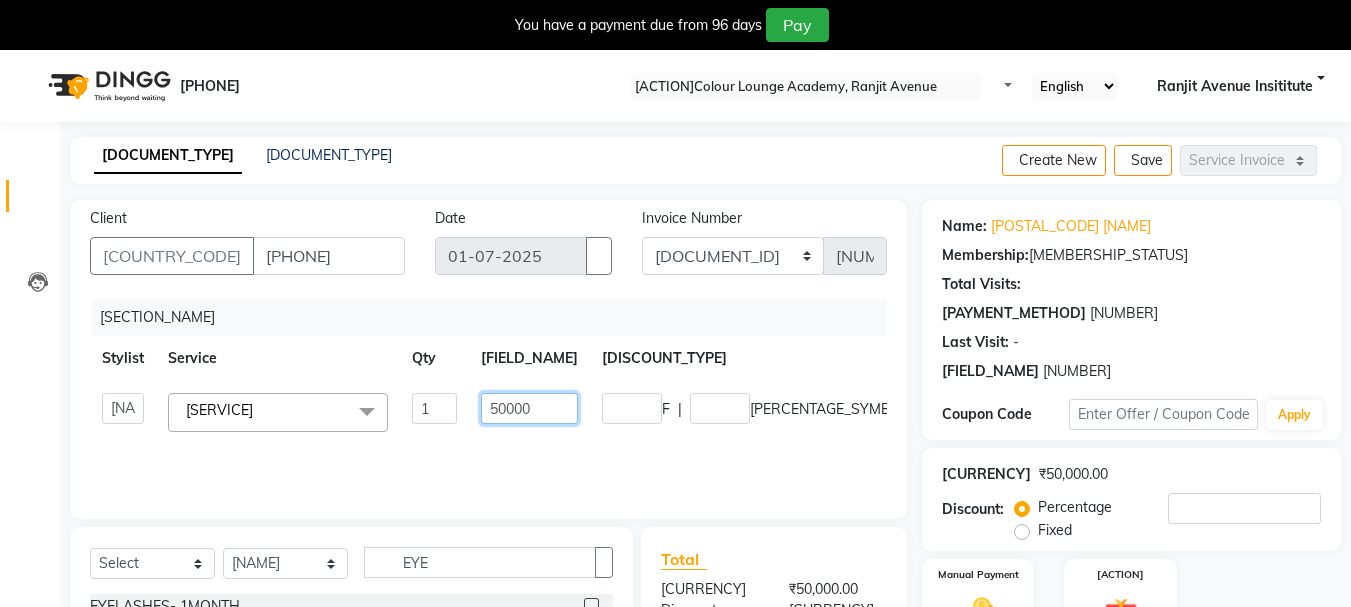 click on "50000" at bounding box center [434, 408] 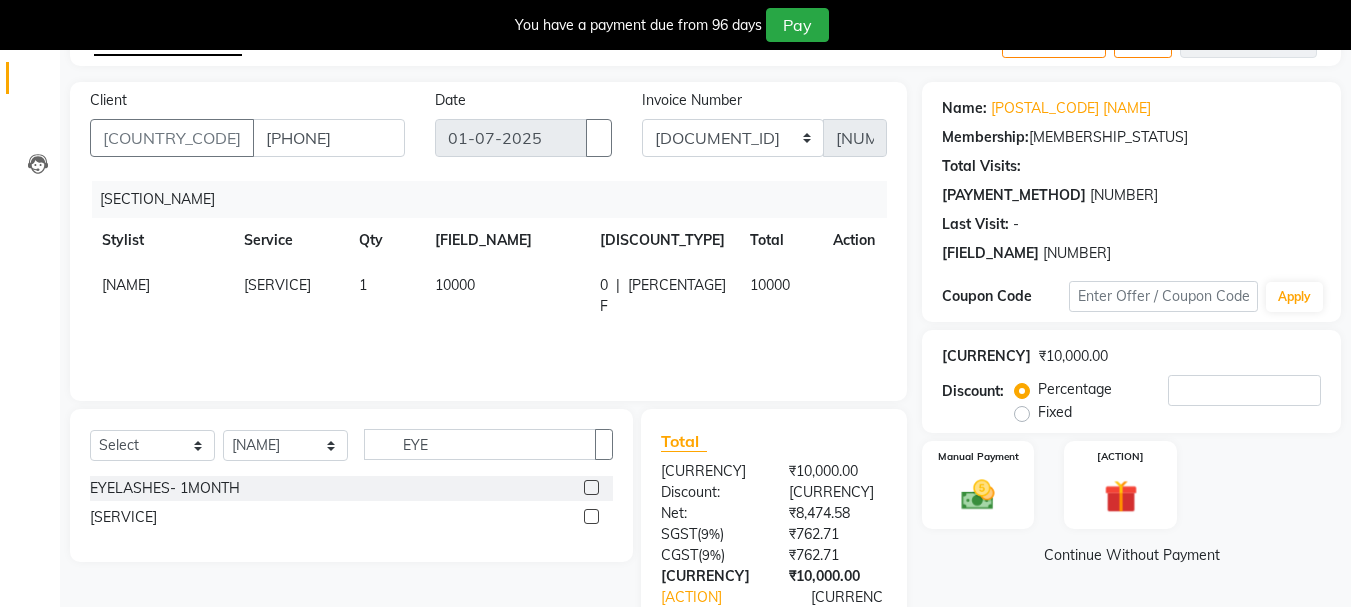 scroll, scrollTop: 243, scrollLeft: 0, axis: vertical 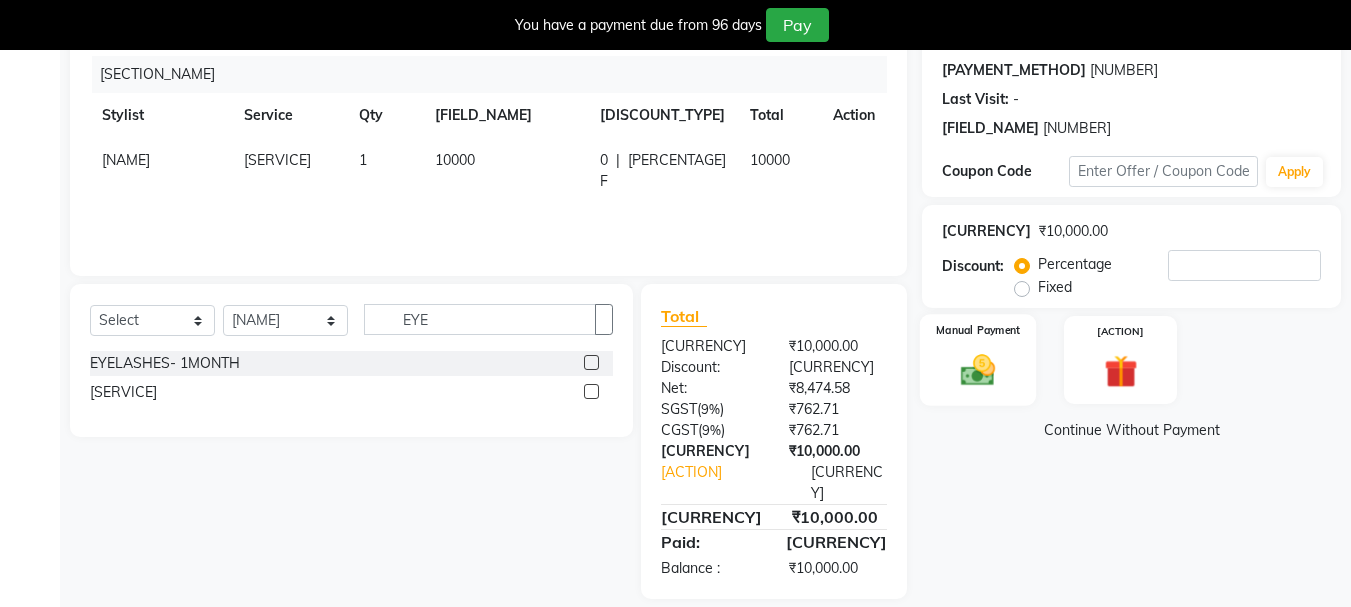 click at bounding box center [978, 370] 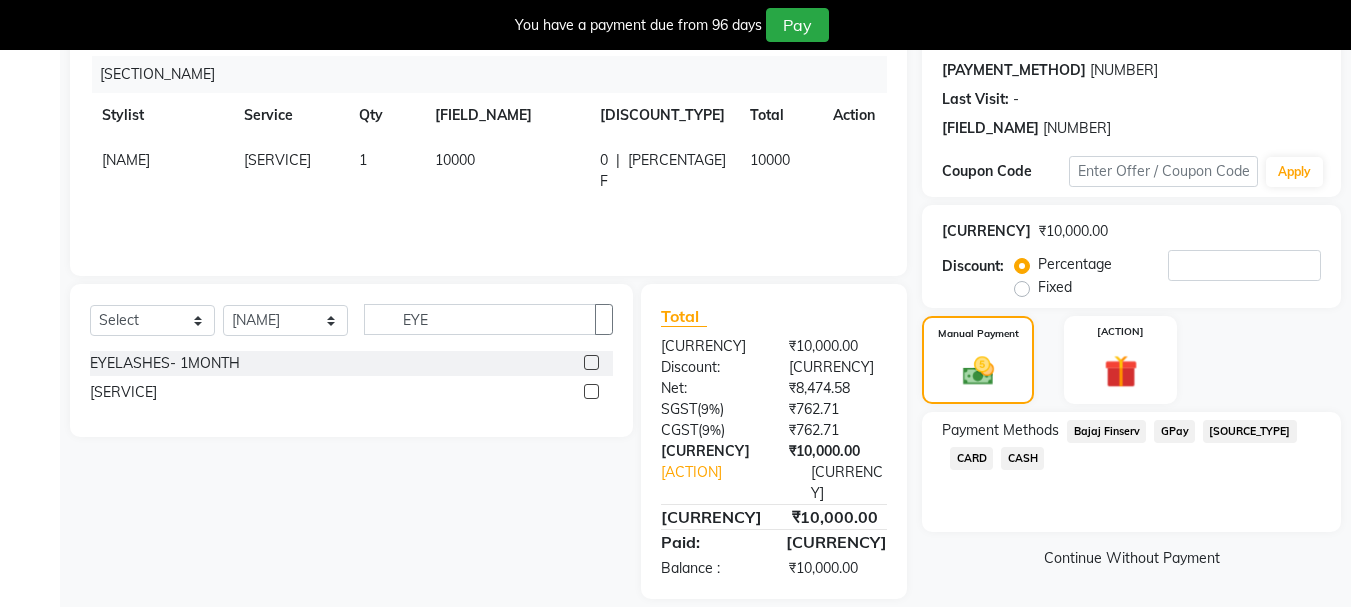 click on "GPay" at bounding box center (1106, 431) 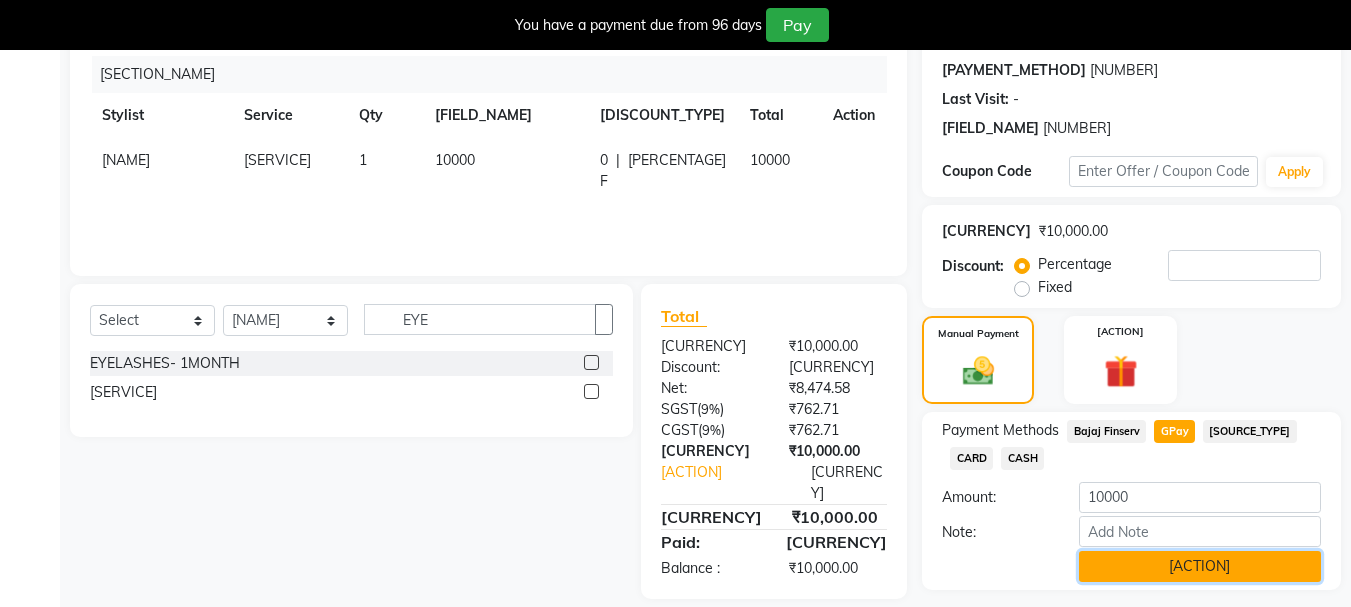 click on "[ACTION]" at bounding box center (1200, 566) 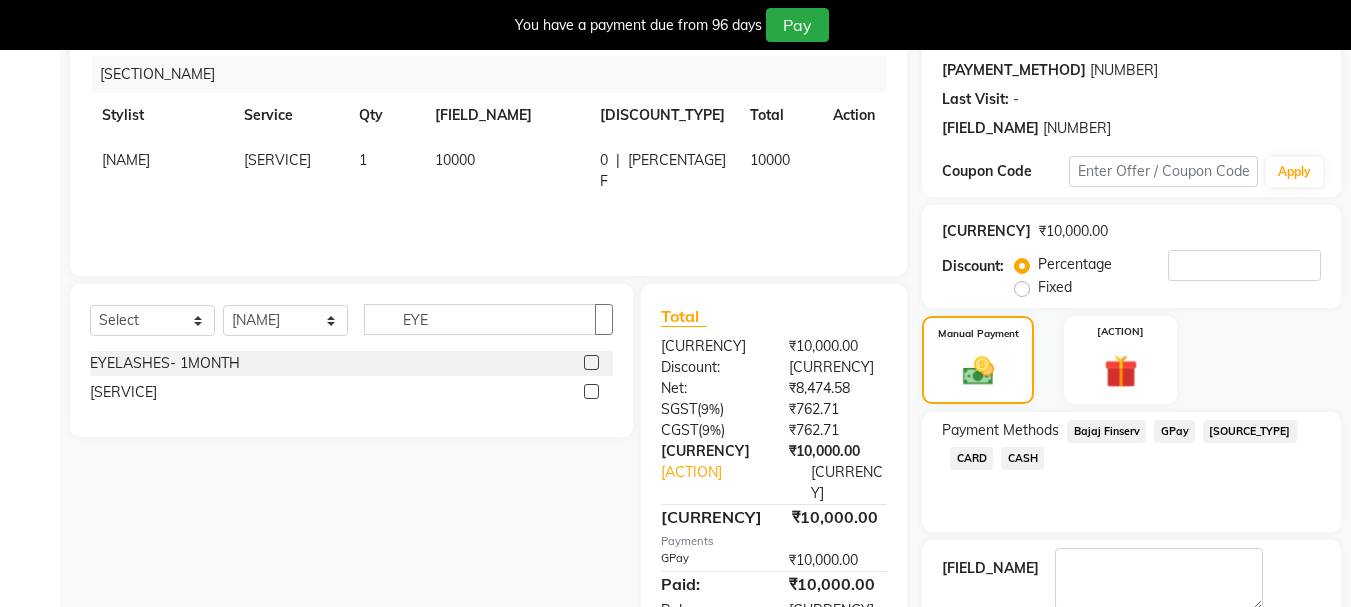 scroll, scrollTop: 343, scrollLeft: 0, axis: vertical 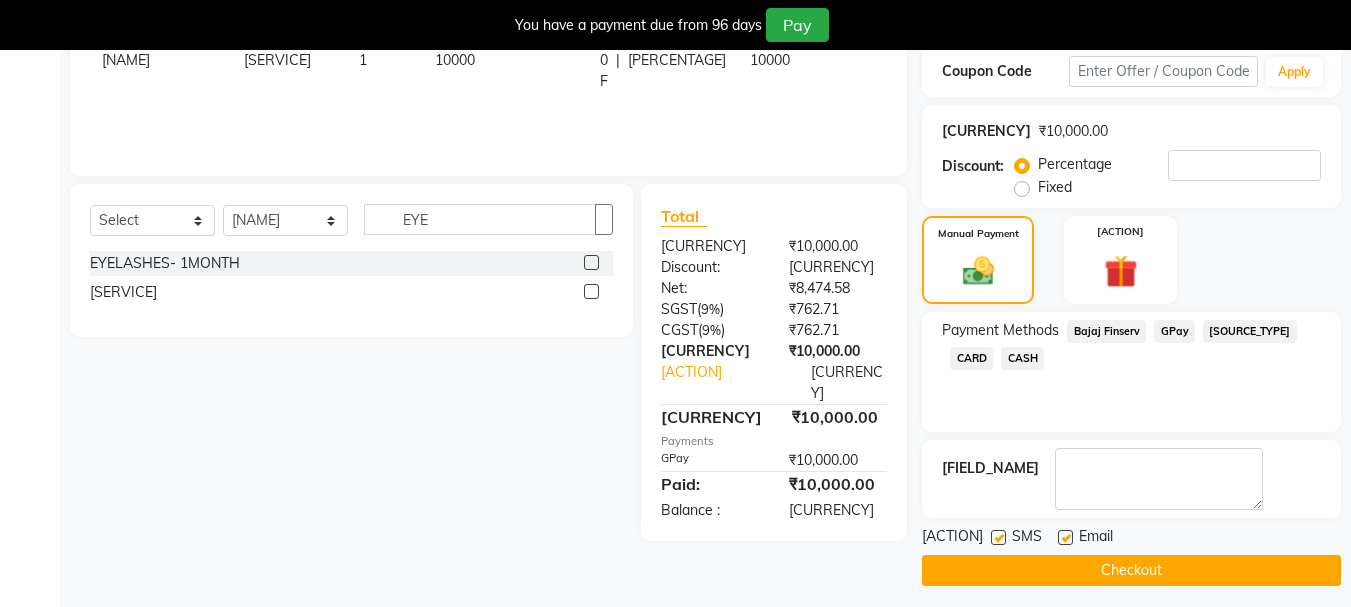 click at bounding box center (591, 291) 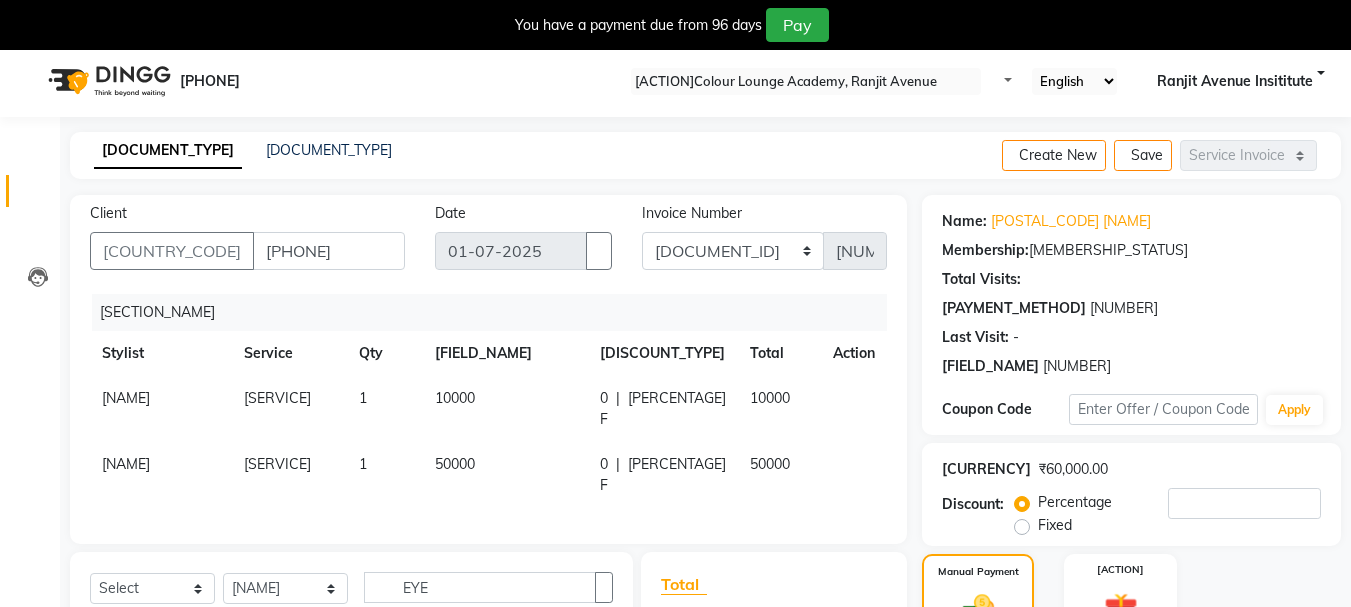 scroll, scrollTop: 0, scrollLeft: 0, axis: both 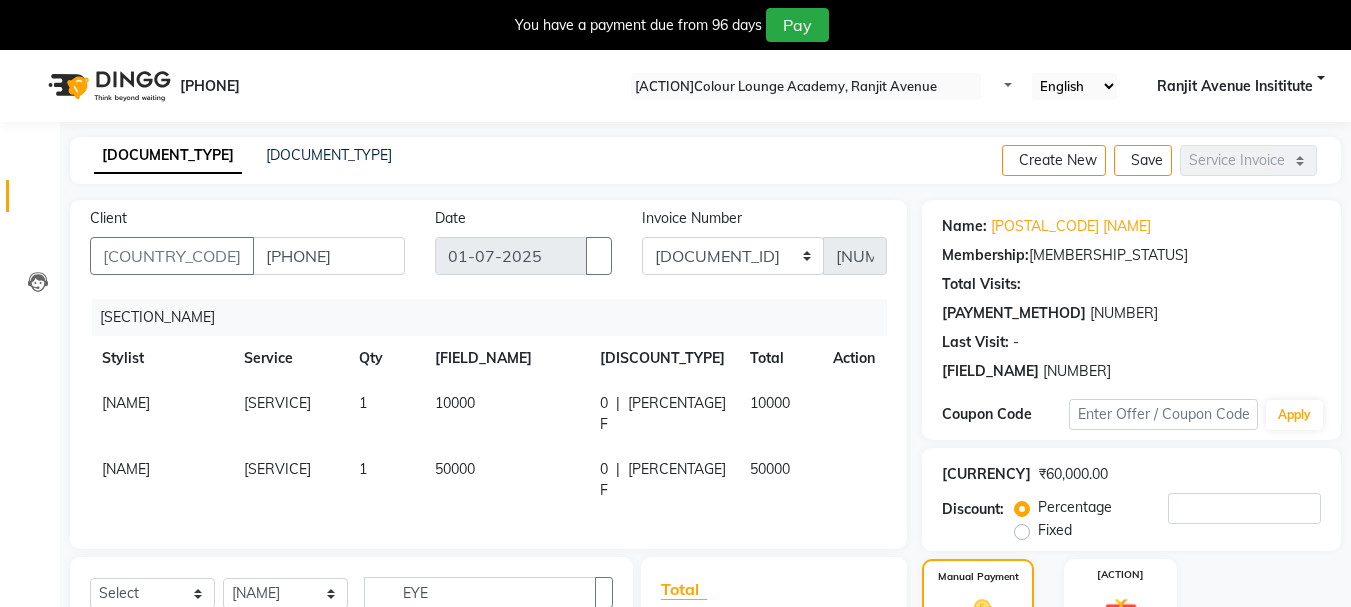 click on "50000" at bounding box center (126, 403) 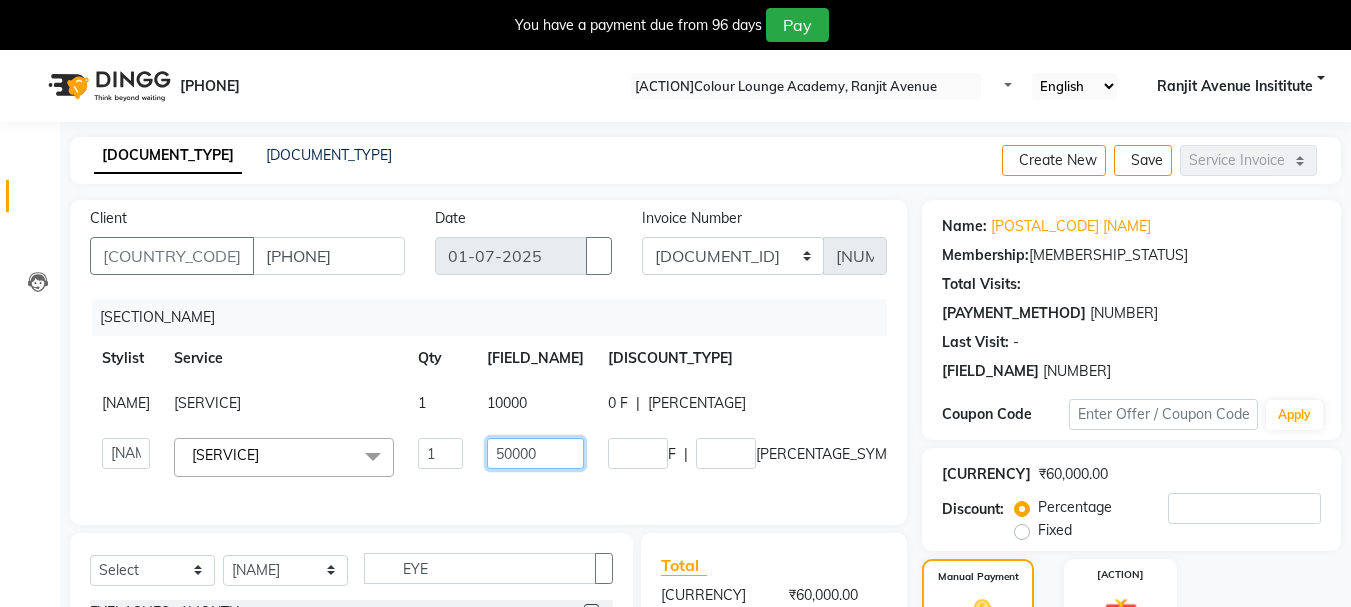 click on "50000" at bounding box center [440, 453] 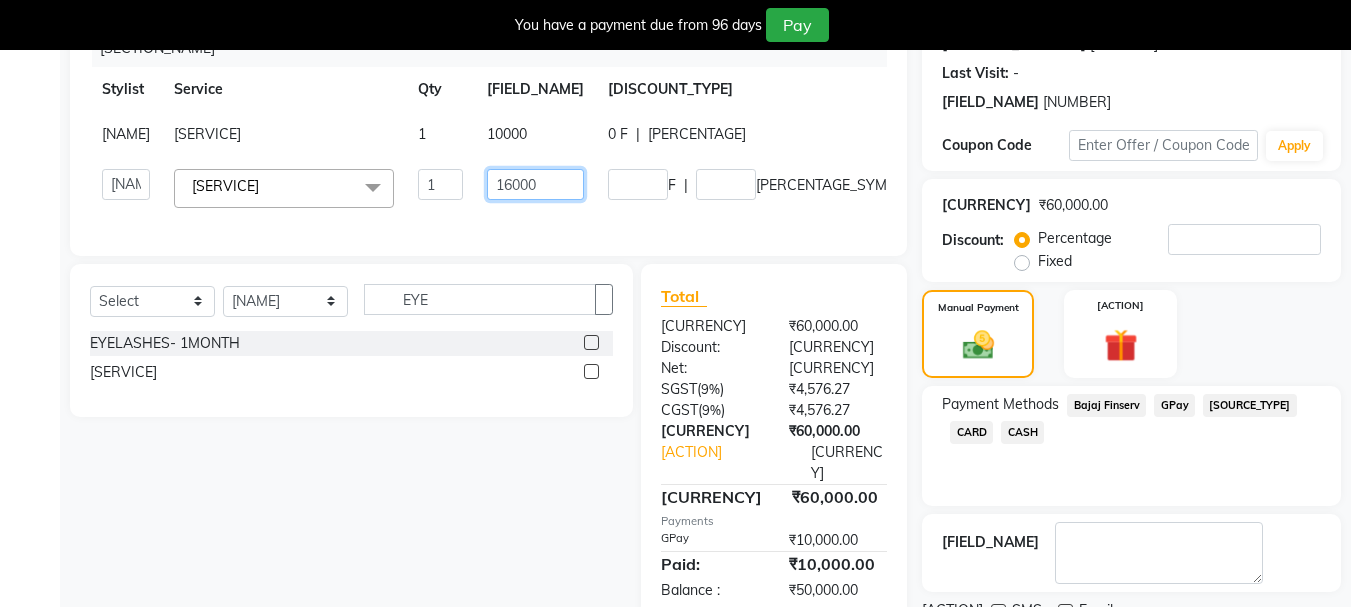 scroll, scrollTop: 300, scrollLeft: 0, axis: vertical 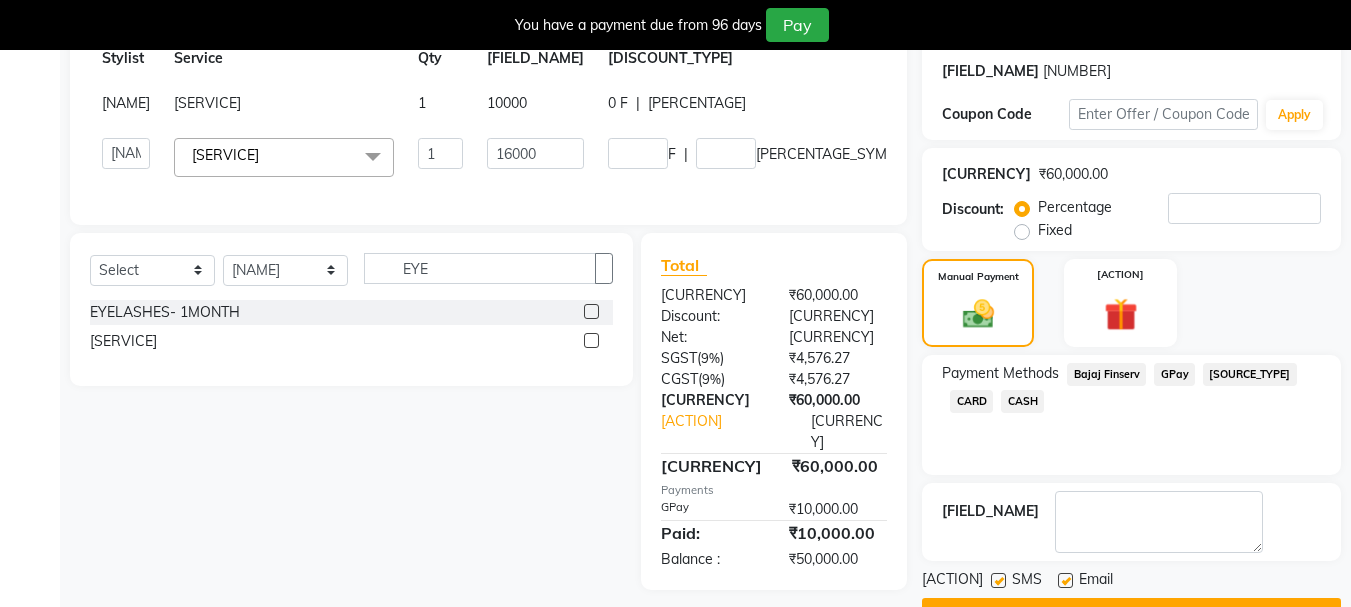 click on "Bajaj Finserv" at bounding box center [1106, 374] 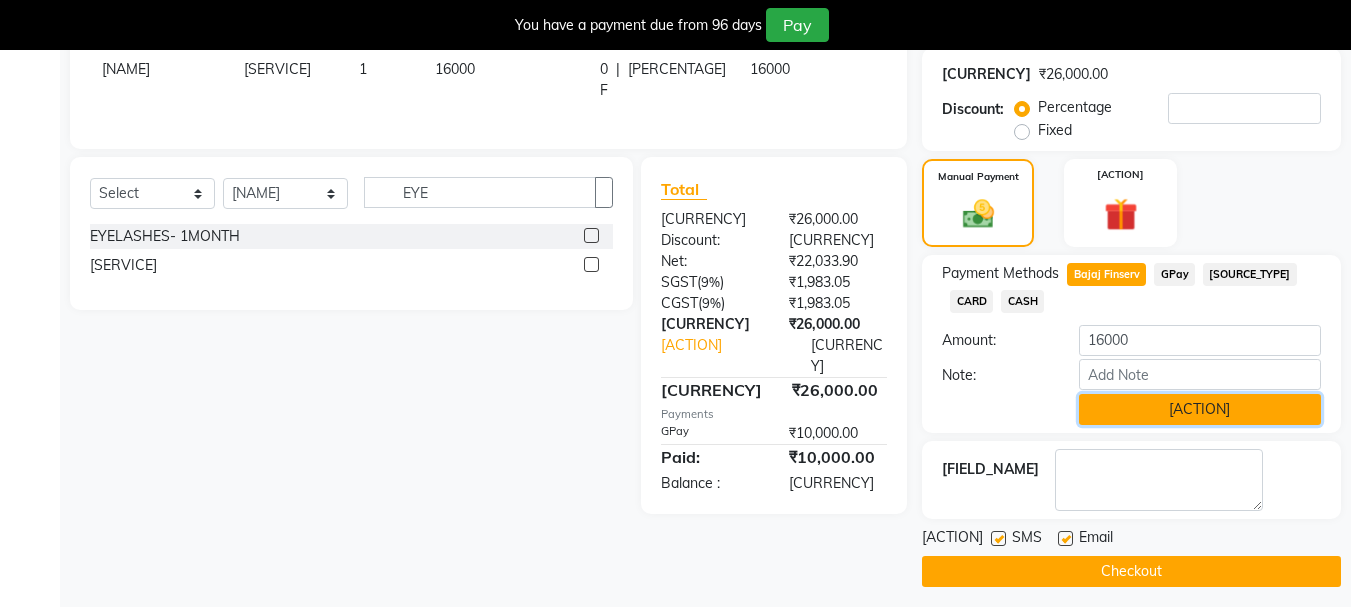 click on "[ACTION]" at bounding box center (1200, 409) 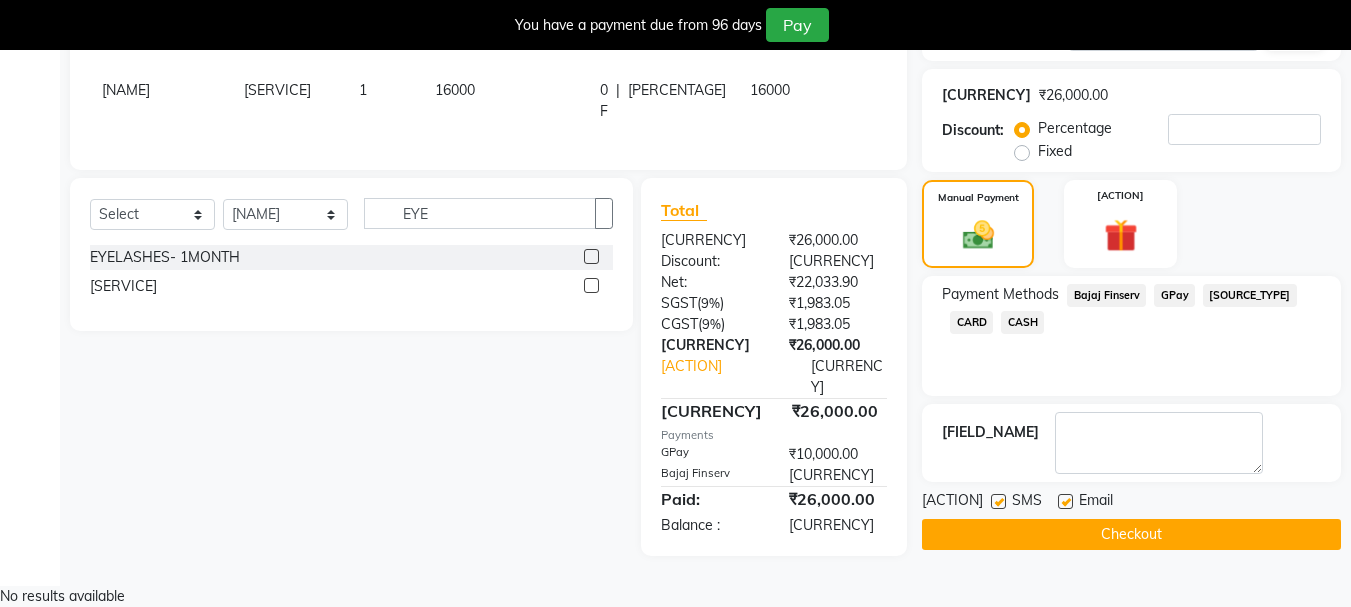 scroll, scrollTop: 359, scrollLeft: 0, axis: vertical 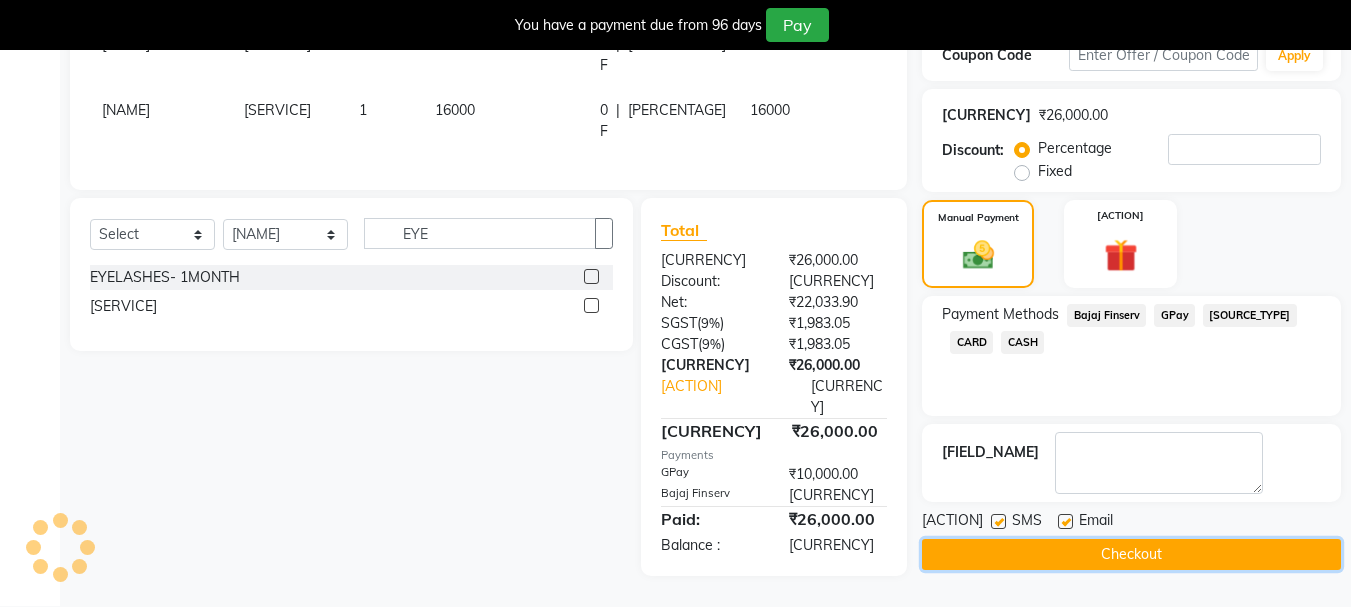click on "Checkout" at bounding box center (1131, 554) 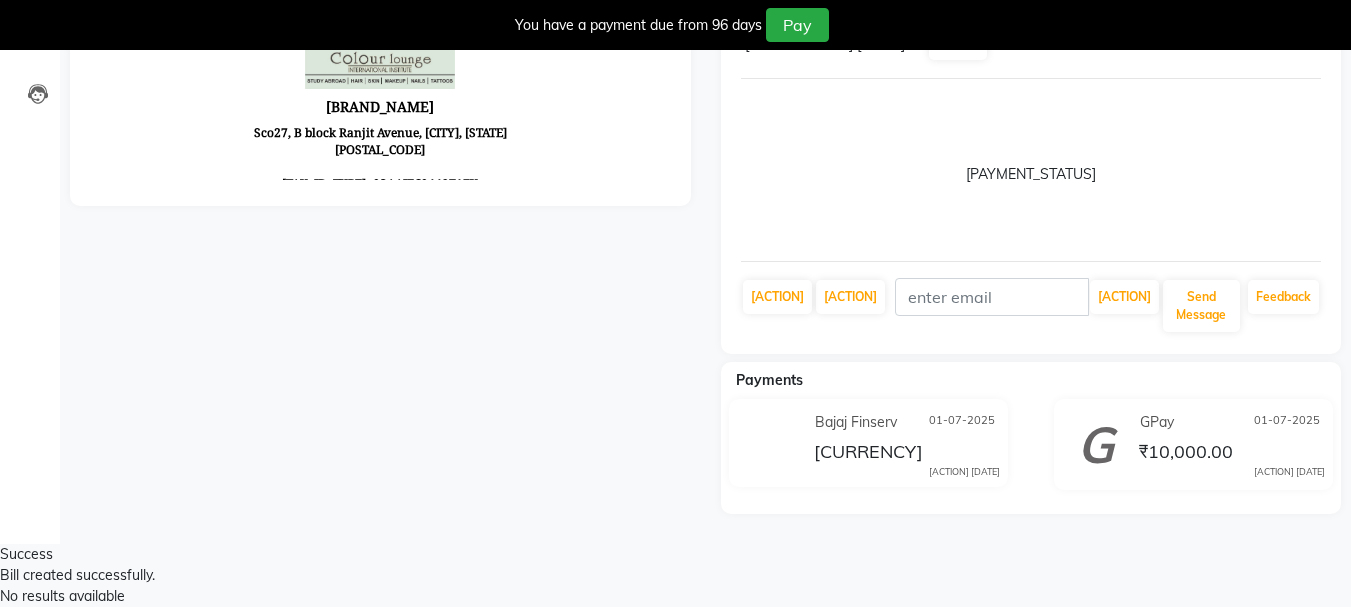 scroll, scrollTop: 0, scrollLeft: 0, axis: both 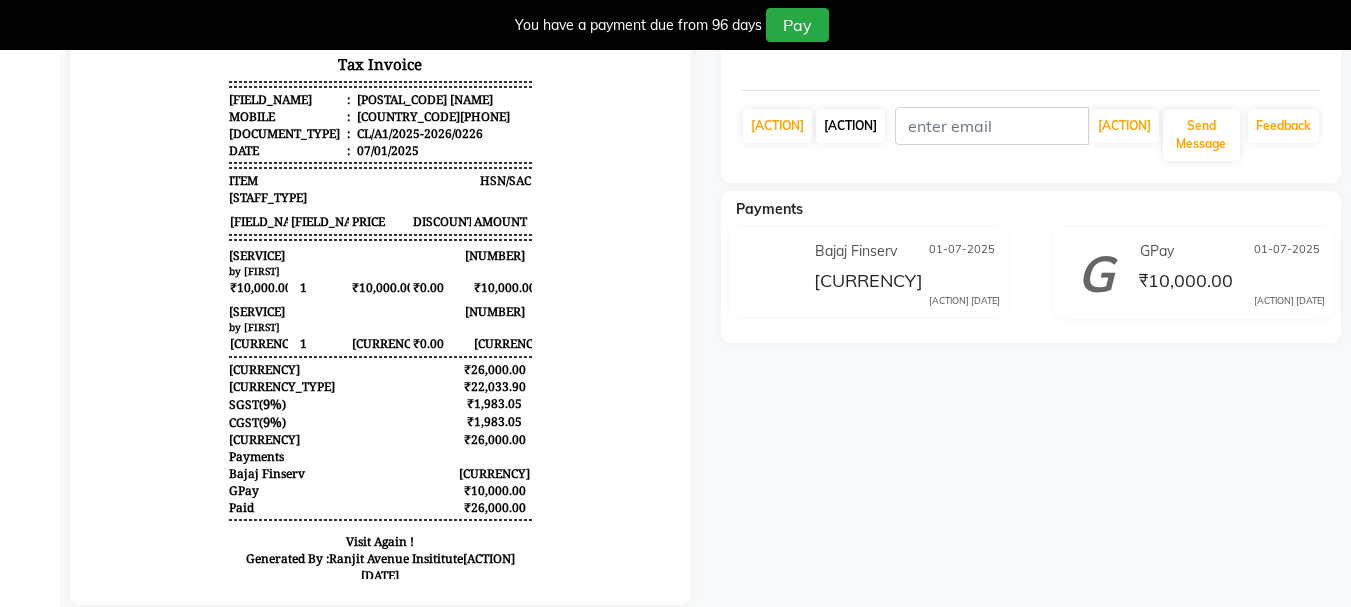 click on "[ACTION]" at bounding box center [777, 126] 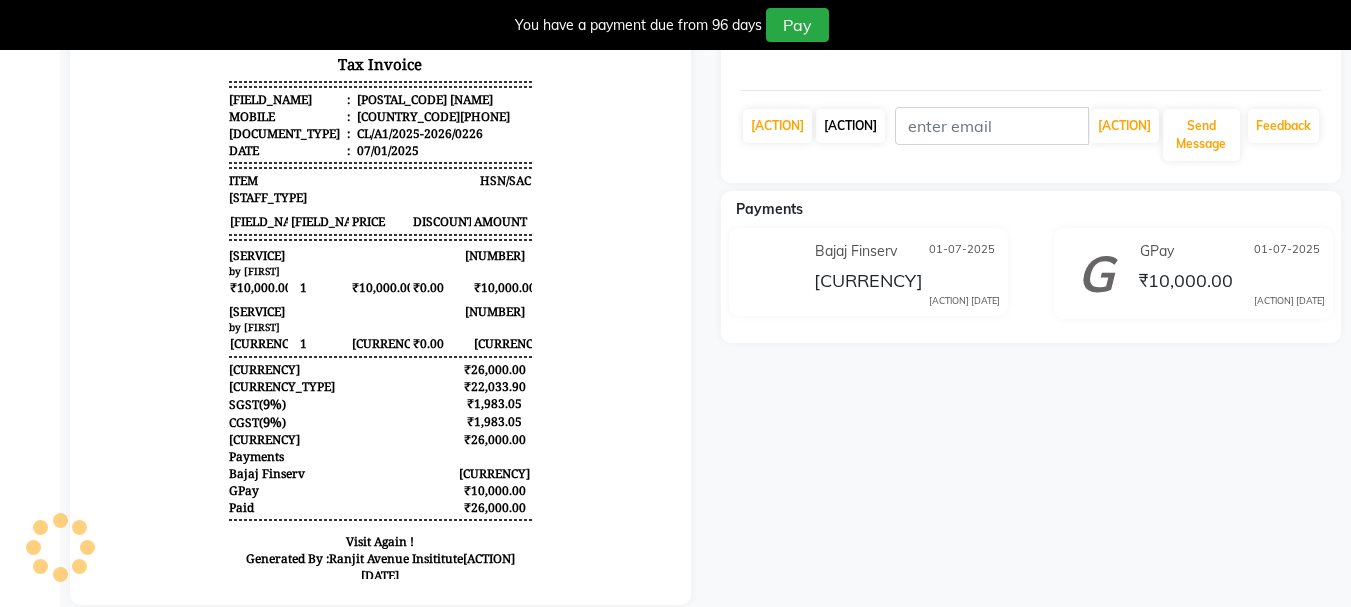 click at bounding box center (877, 125) 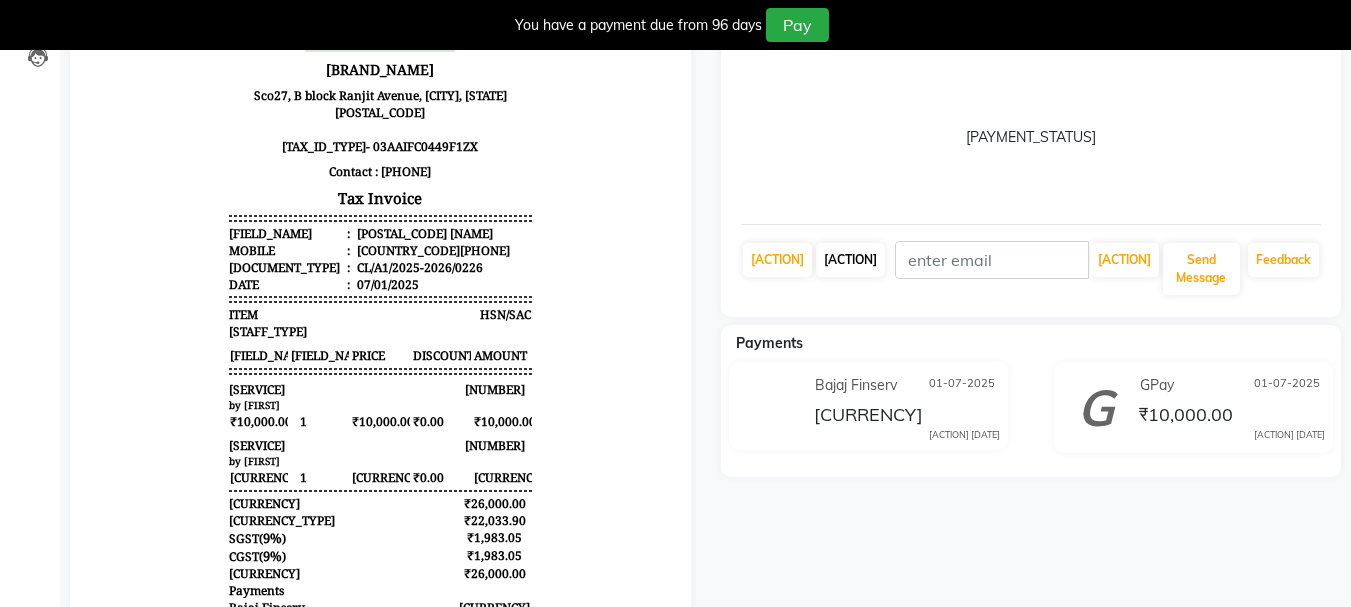scroll, scrollTop: 0, scrollLeft: 0, axis: both 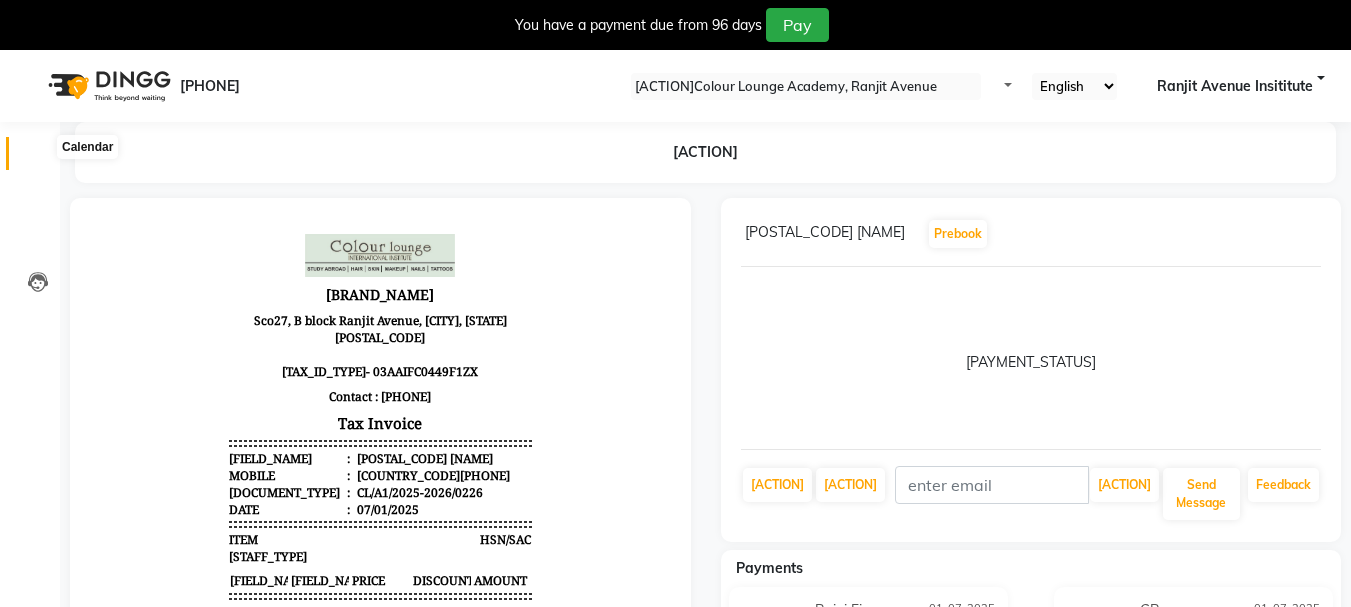 click at bounding box center (38, 158) 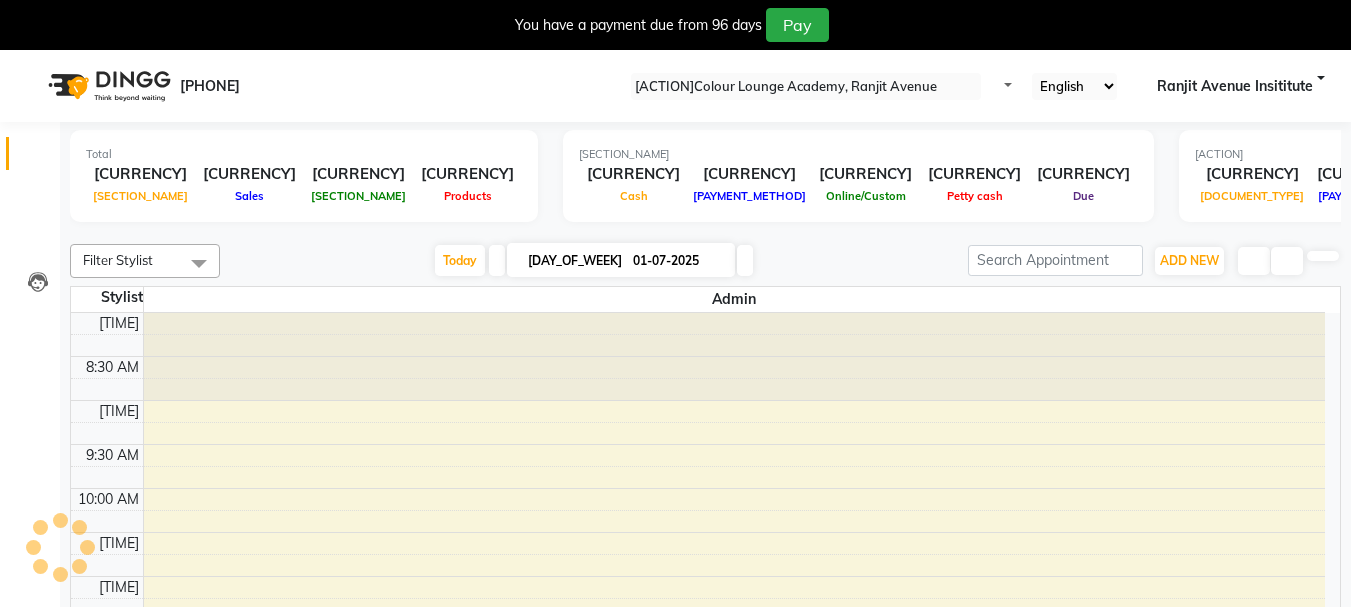 scroll, scrollTop: 0, scrollLeft: 0, axis: both 